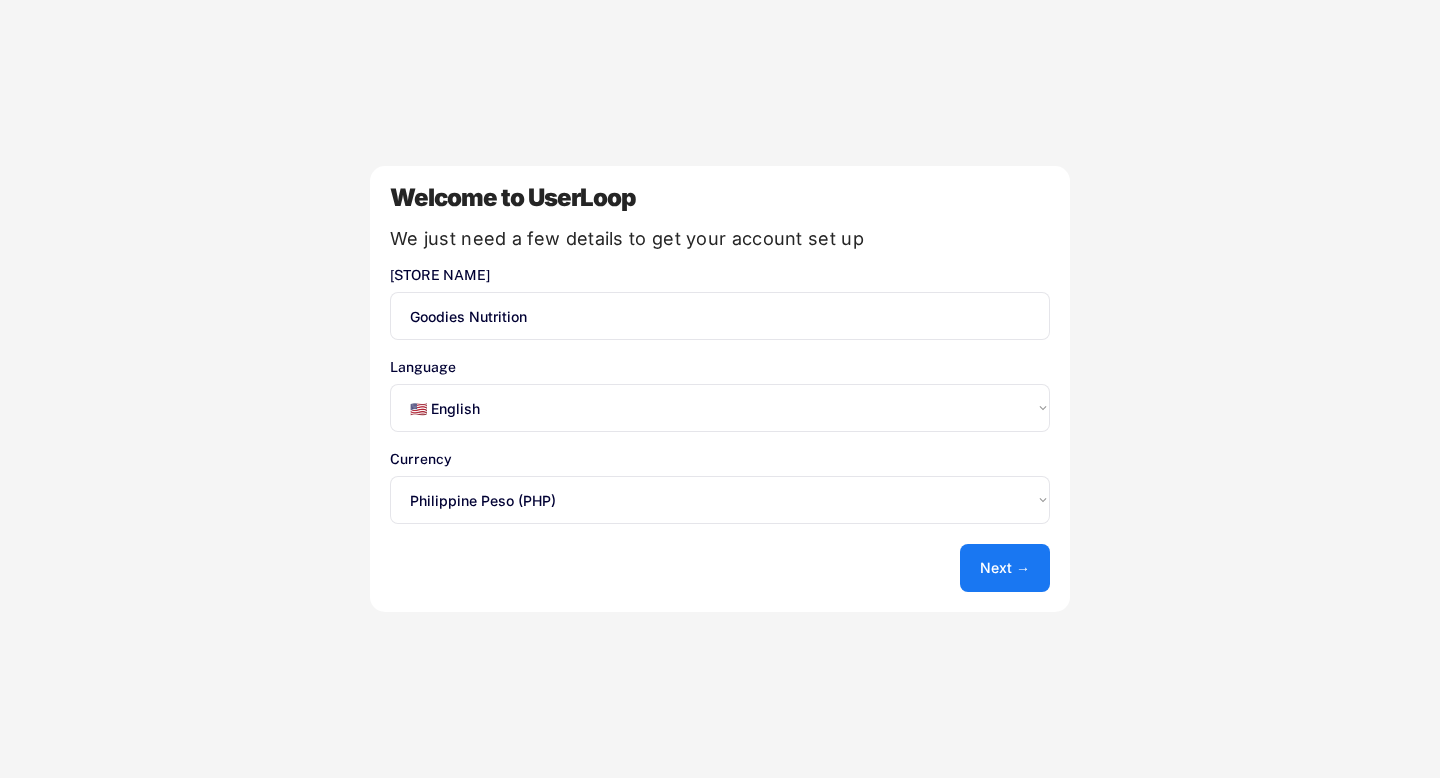 select on ""en"" 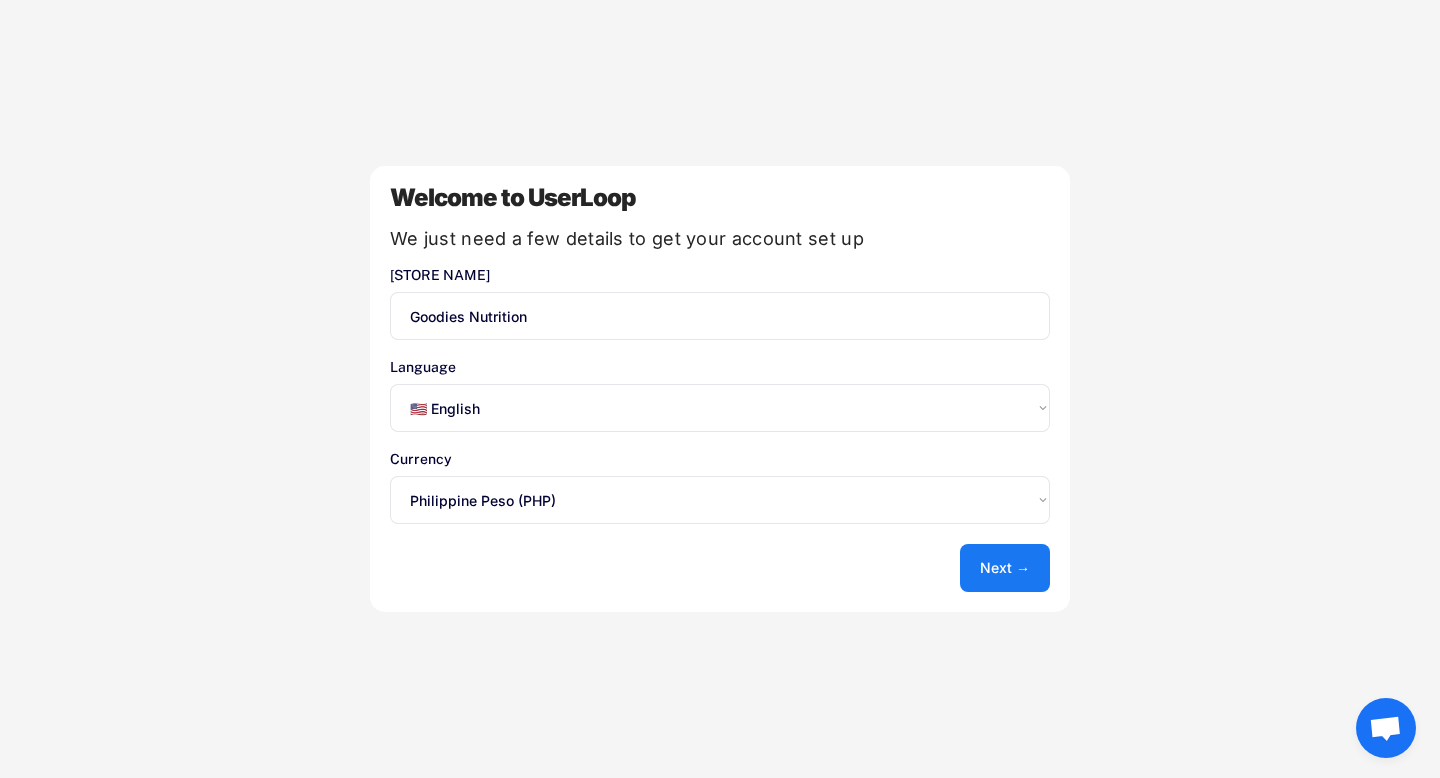 click on "Next →" at bounding box center [1005, 568] 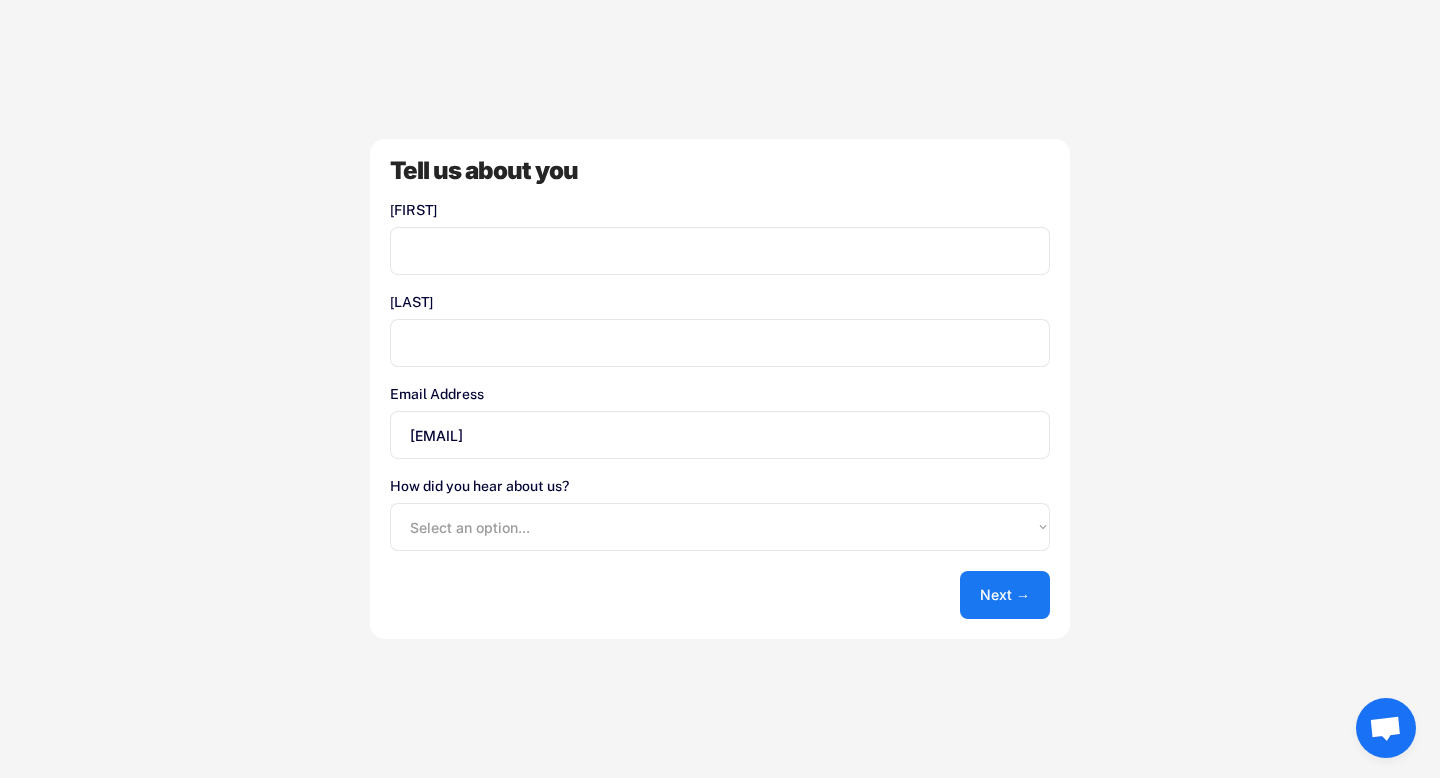 click on "Next →" at bounding box center [1005, 595] 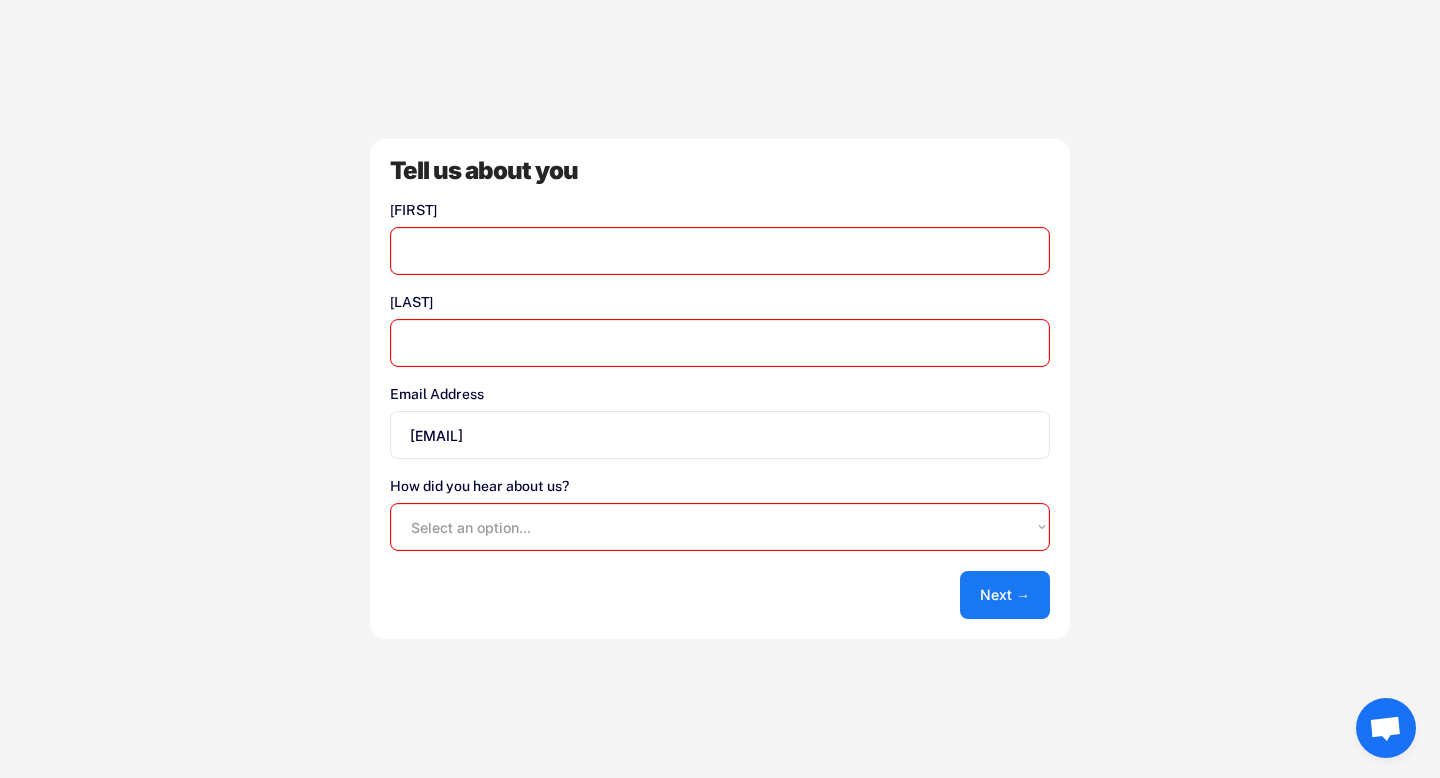 click at bounding box center (720, 251) 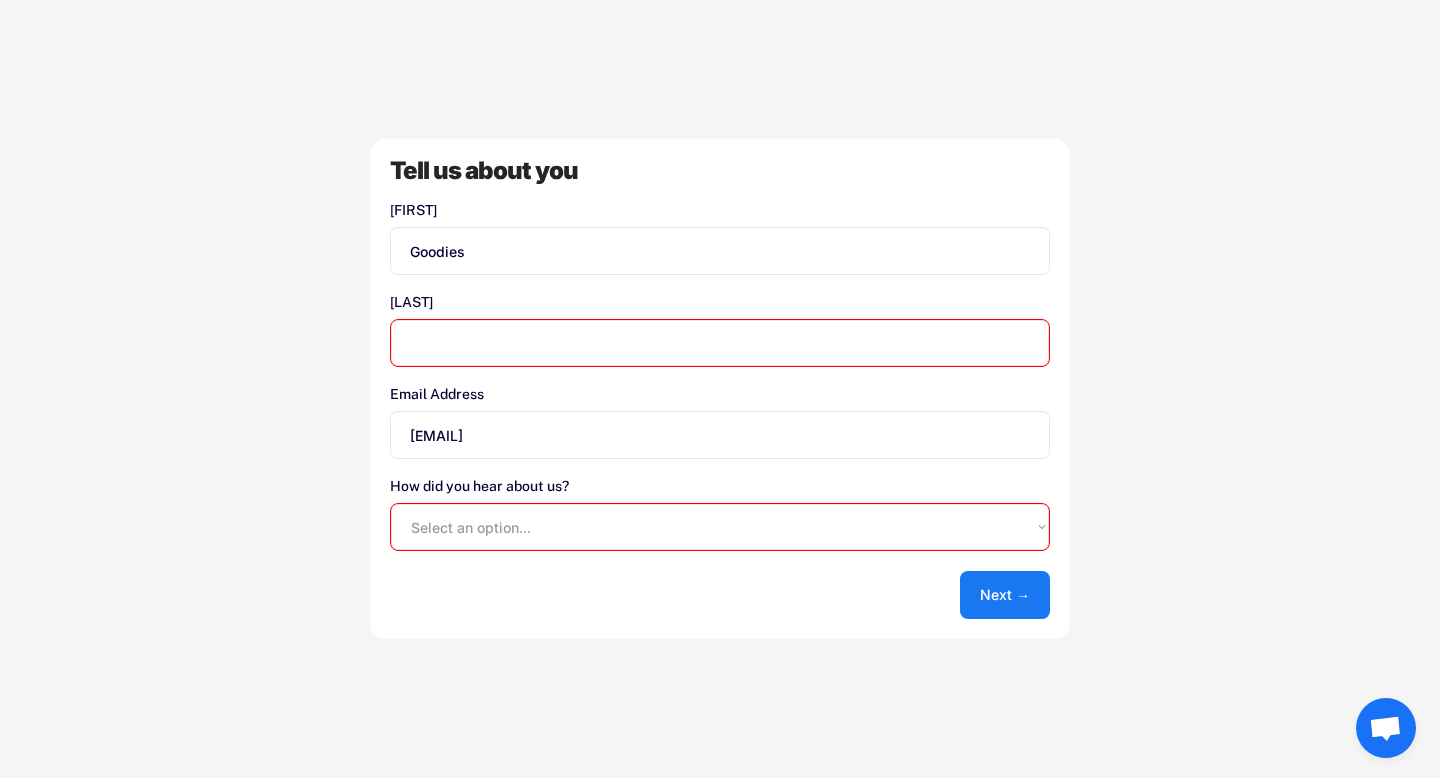 type on "Goodies" 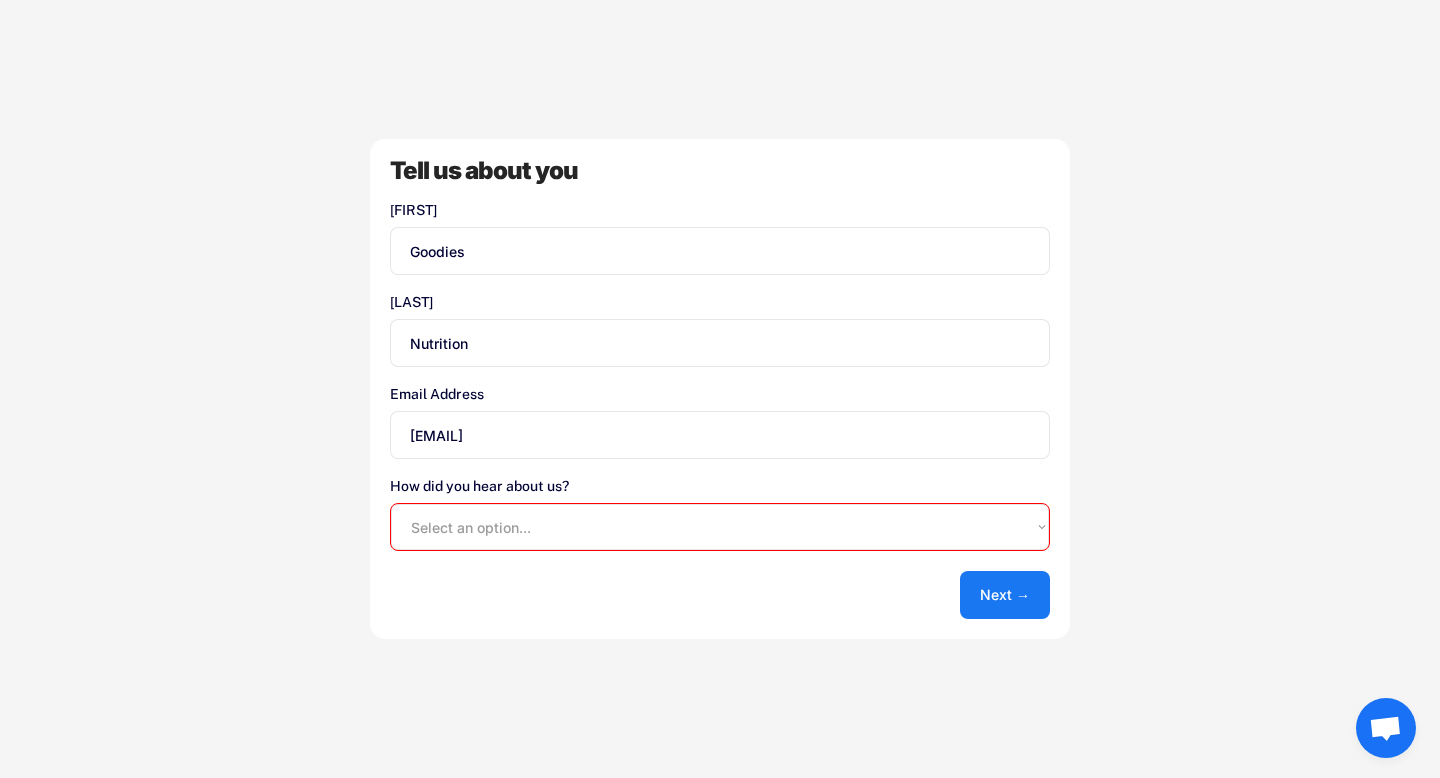 type on "Nutrition" 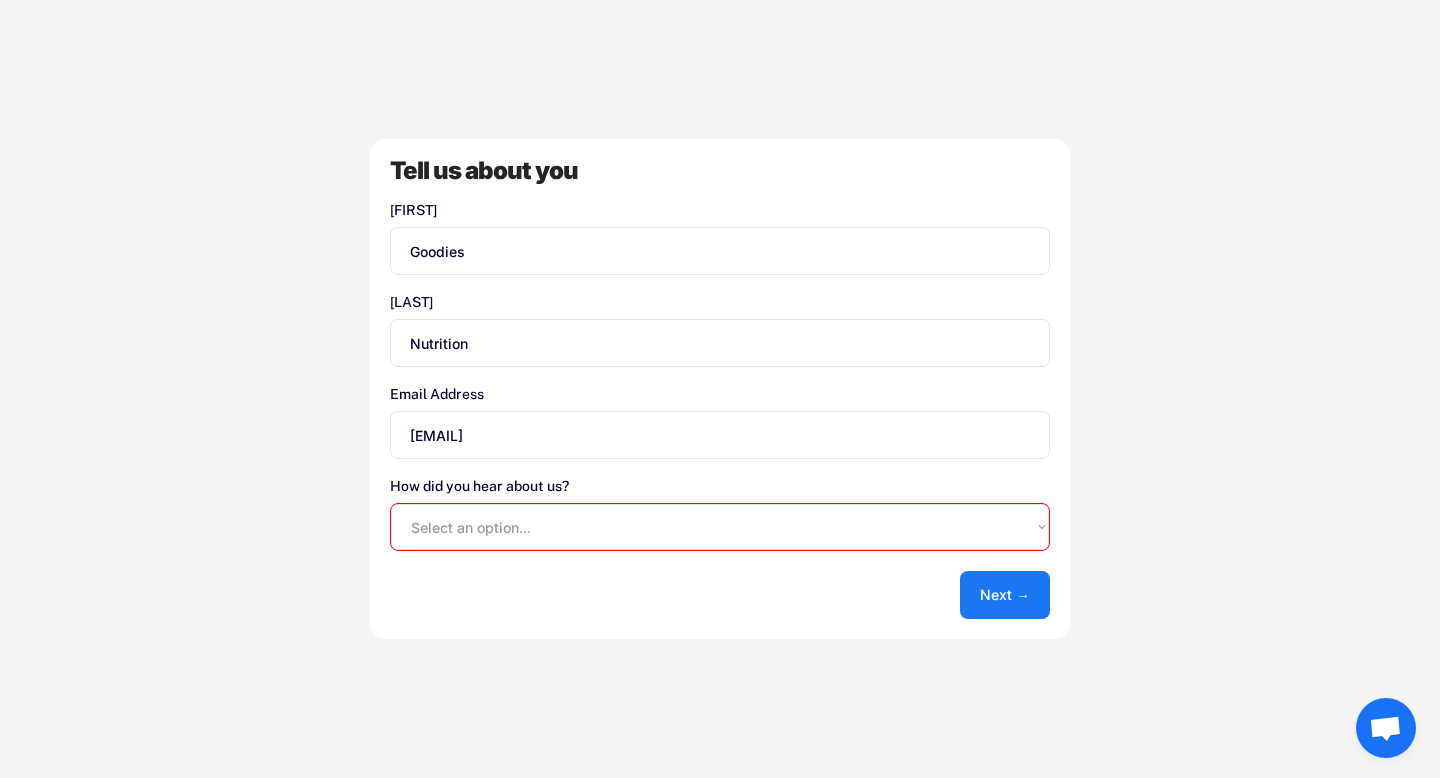 click on "Select an option... Shopify App Store Google UserLoop Blog Referred by a friend Other" at bounding box center (720, 527) 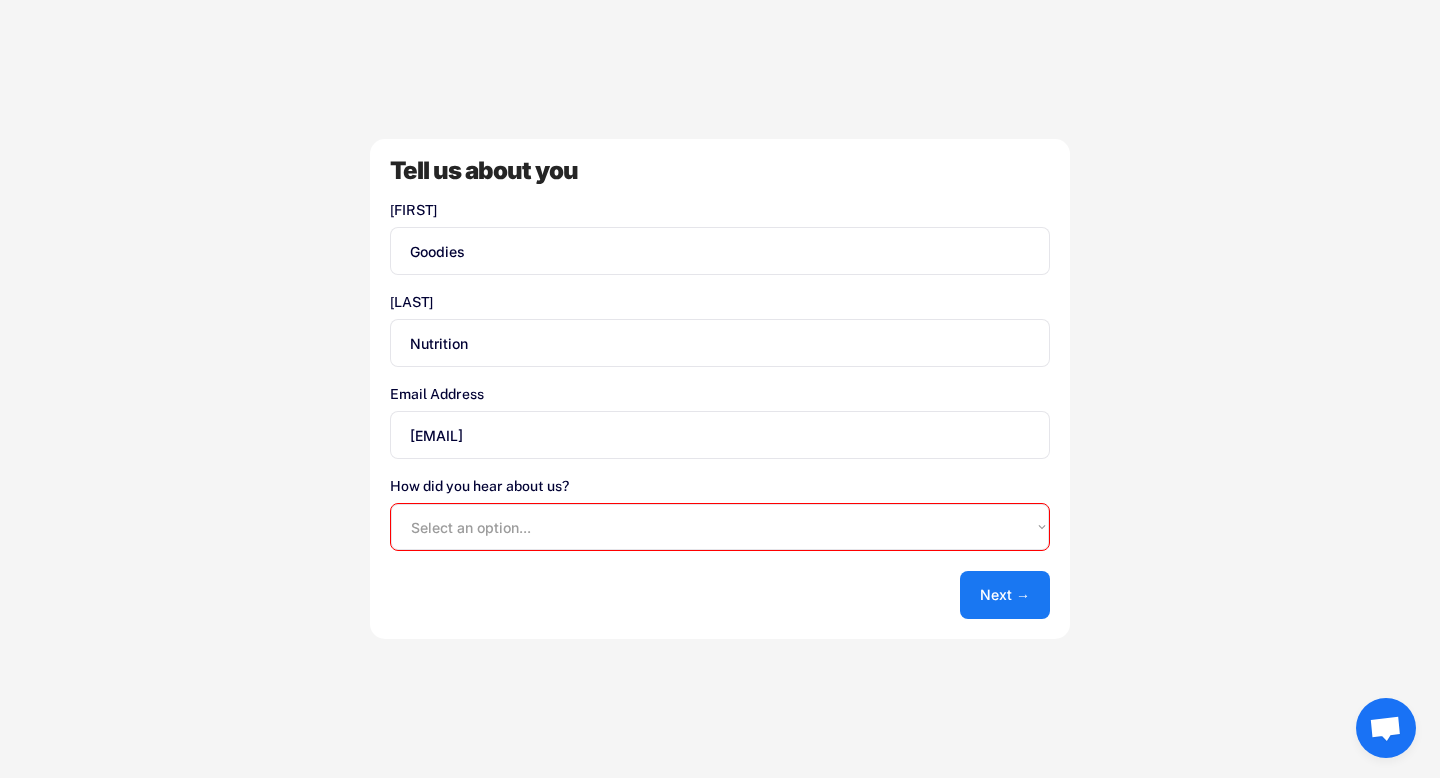 select on ""shopify_app_store"" 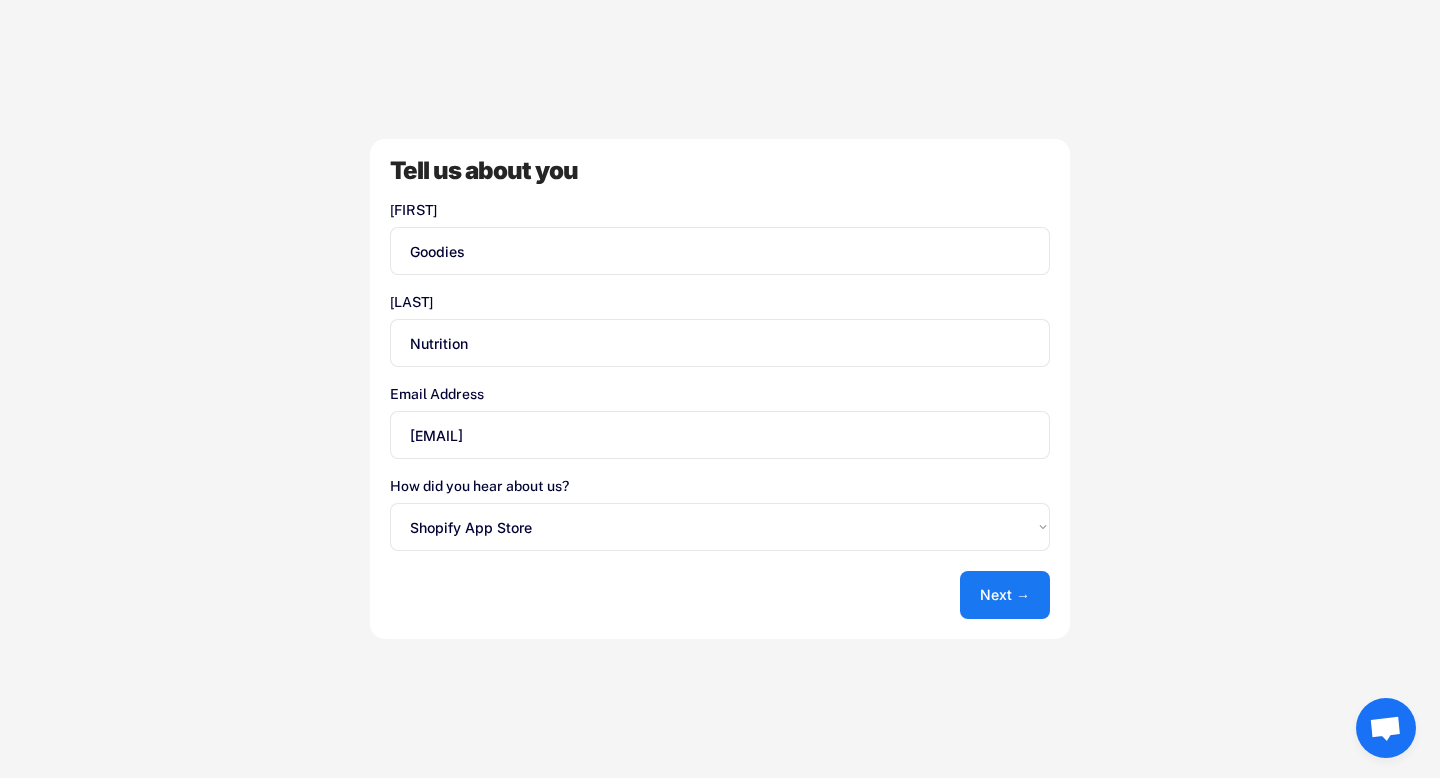 click on "Next →" at bounding box center [1005, 595] 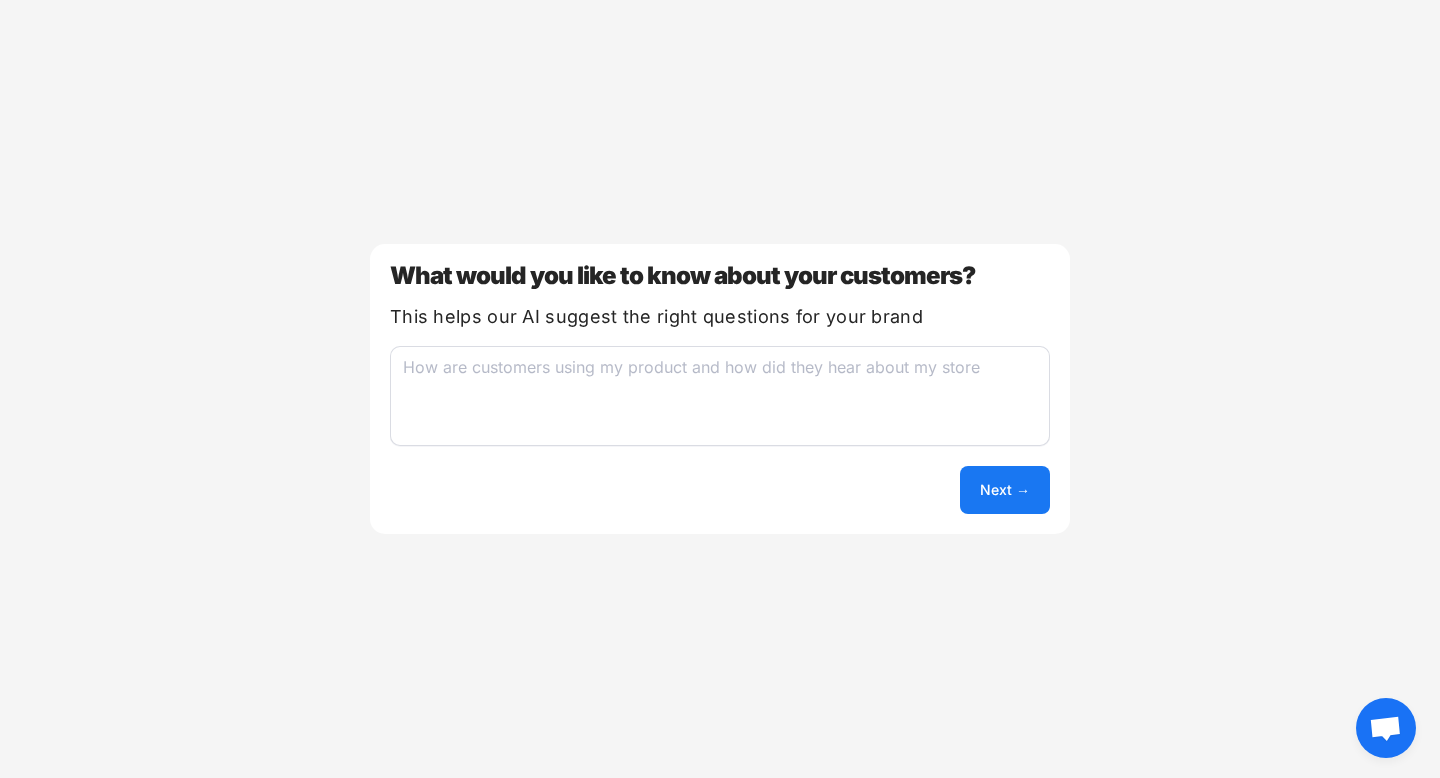 click on "Next →" at bounding box center [1005, 490] 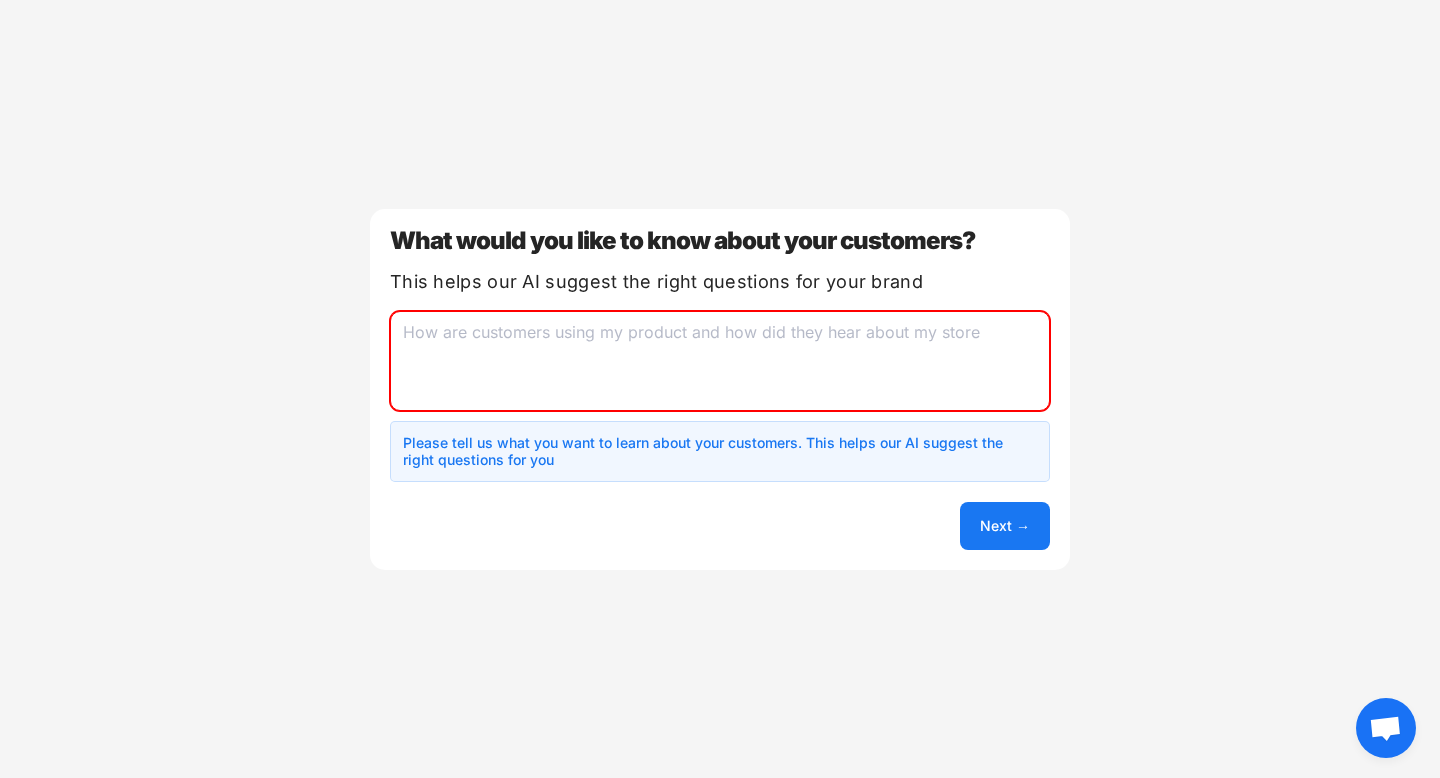 click at bounding box center [720, 361] 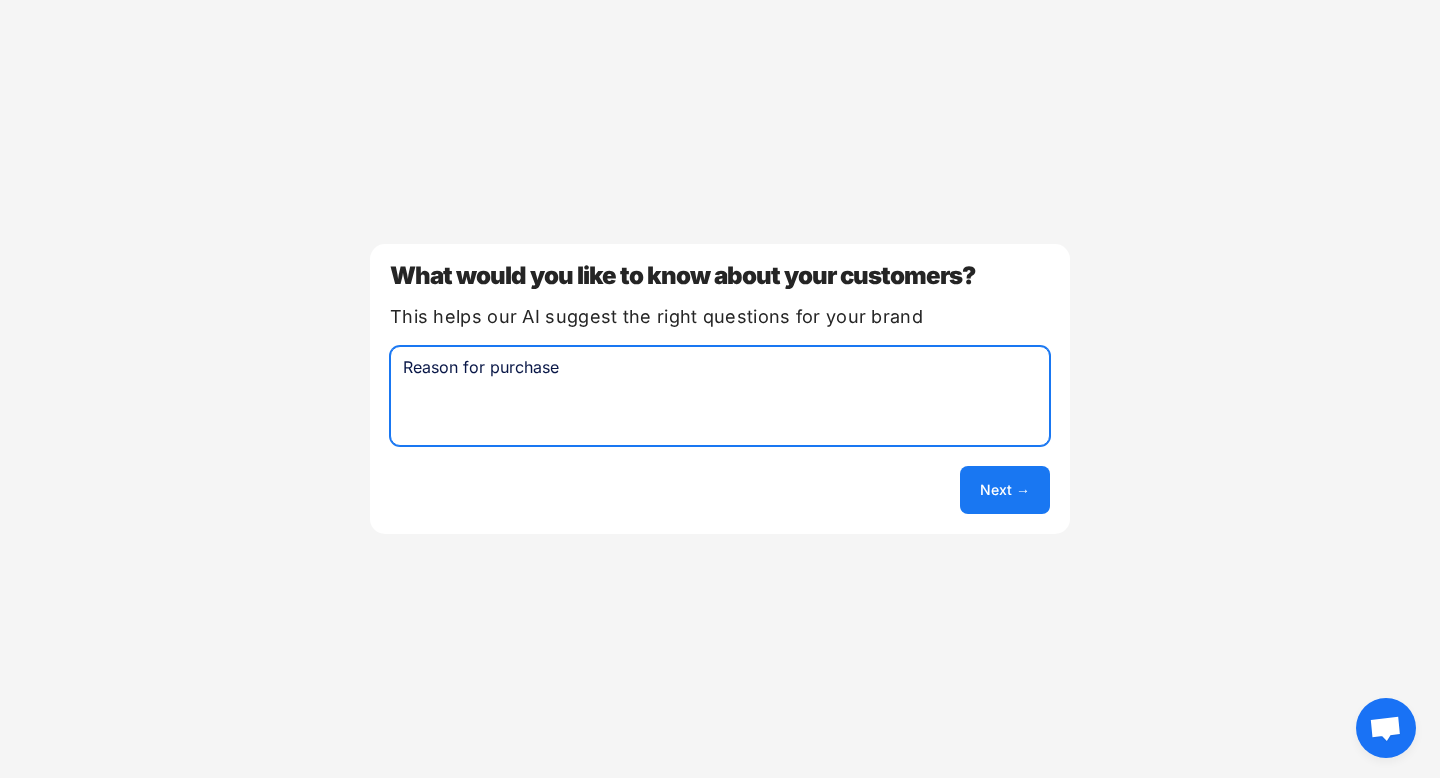 type on "Reason for purchase" 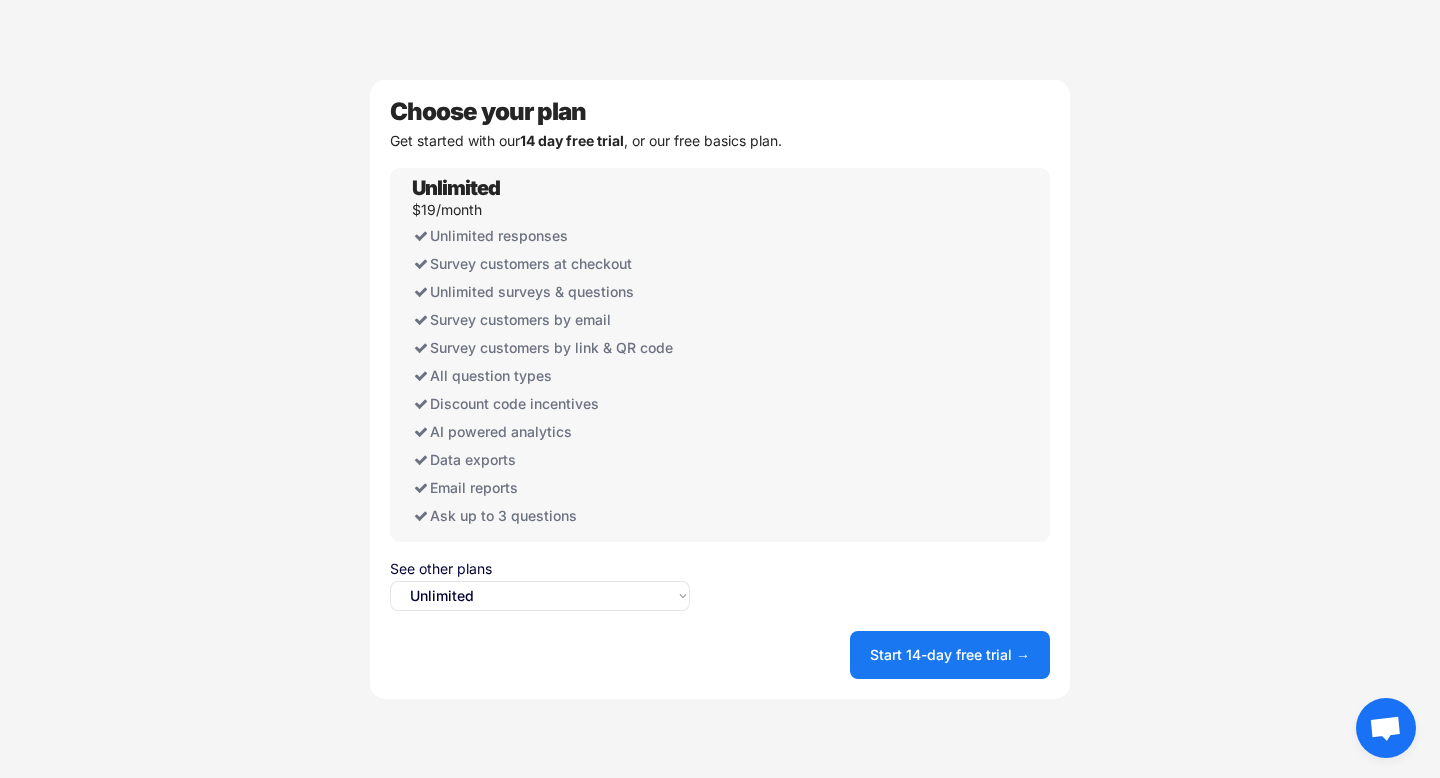 click on "Select an option... Unlimited Free" at bounding box center (540, 596) 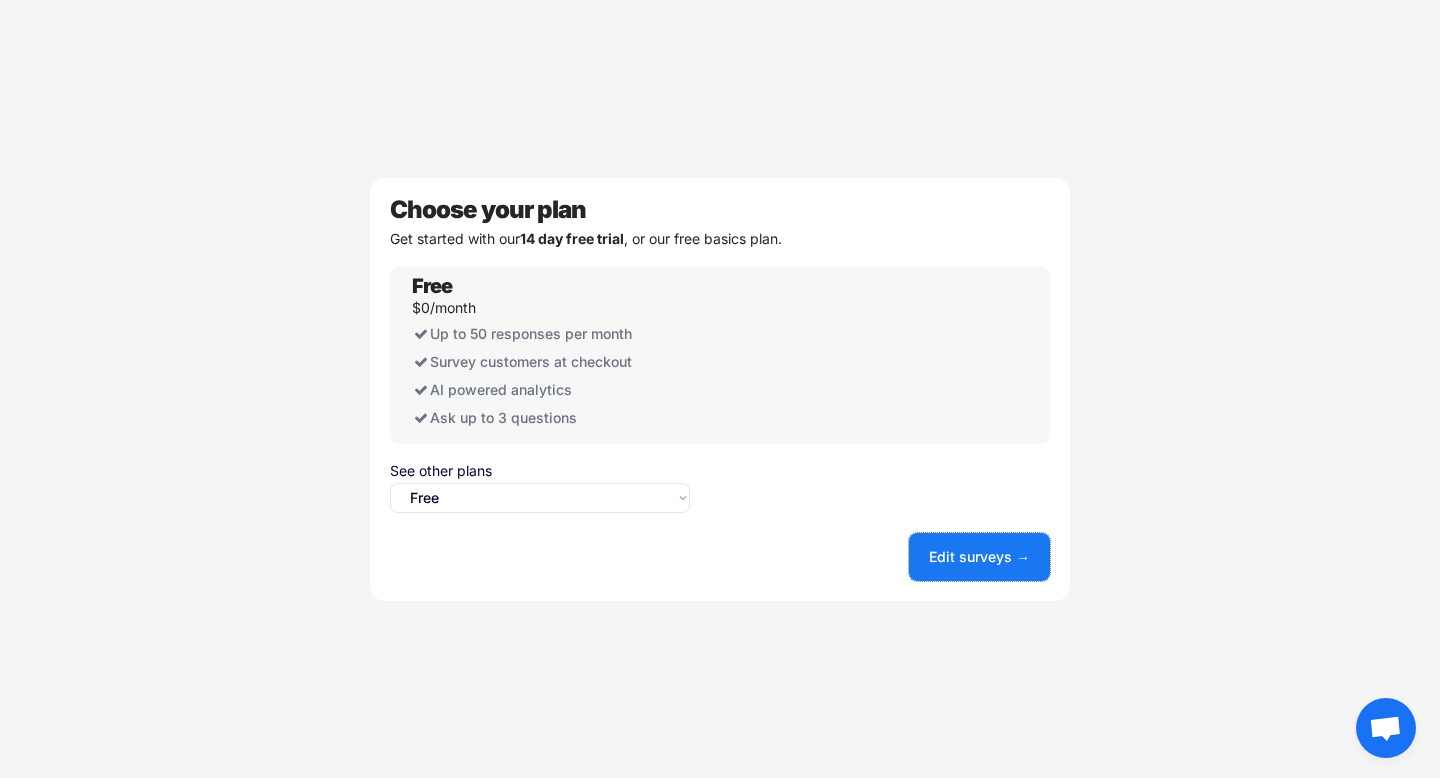 click on "Edit surveys →" at bounding box center [979, 557] 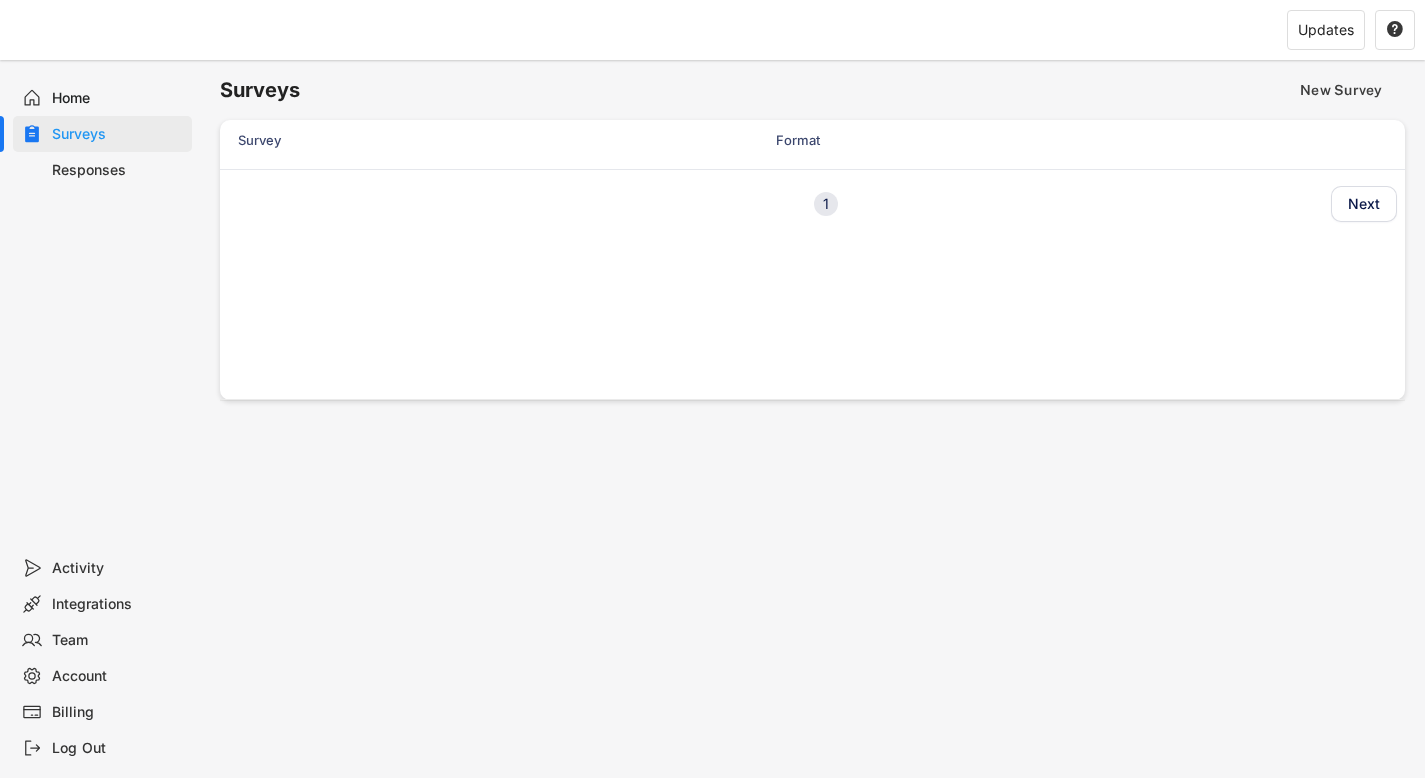 scroll, scrollTop: 0, scrollLeft: 0, axis: both 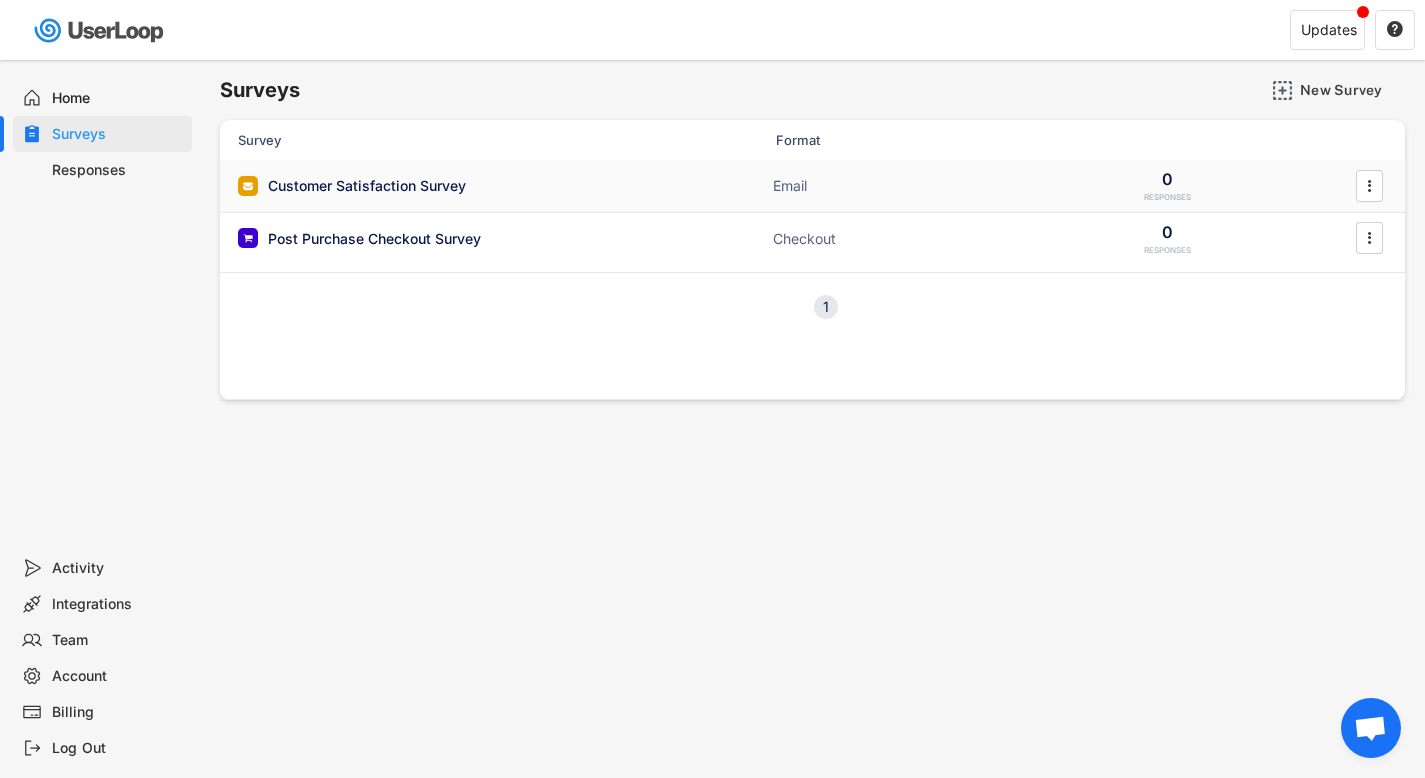 click on "Customer Satisfaction Survey" at bounding box center [367, 186] 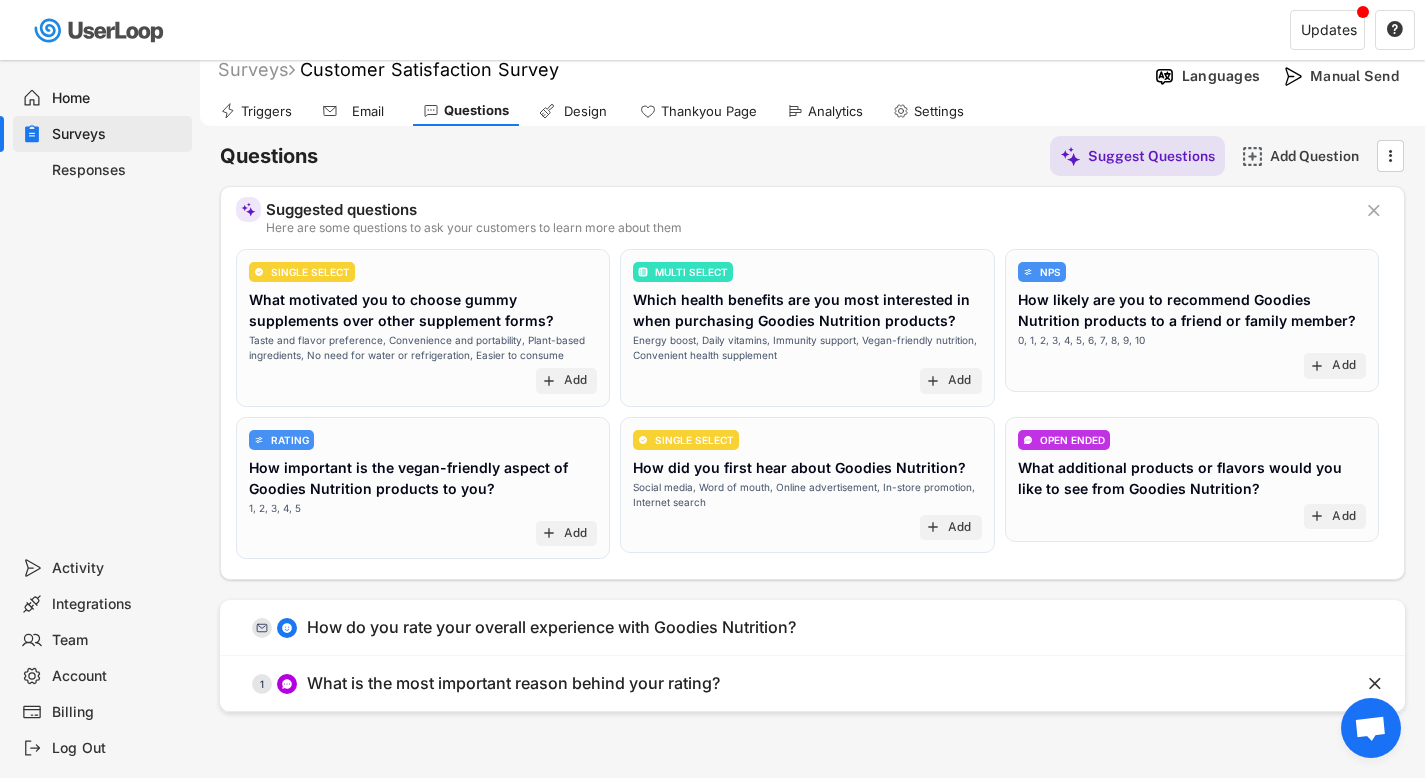 scroll, scrollTop: 0, scrollLeft: 0, axis: both 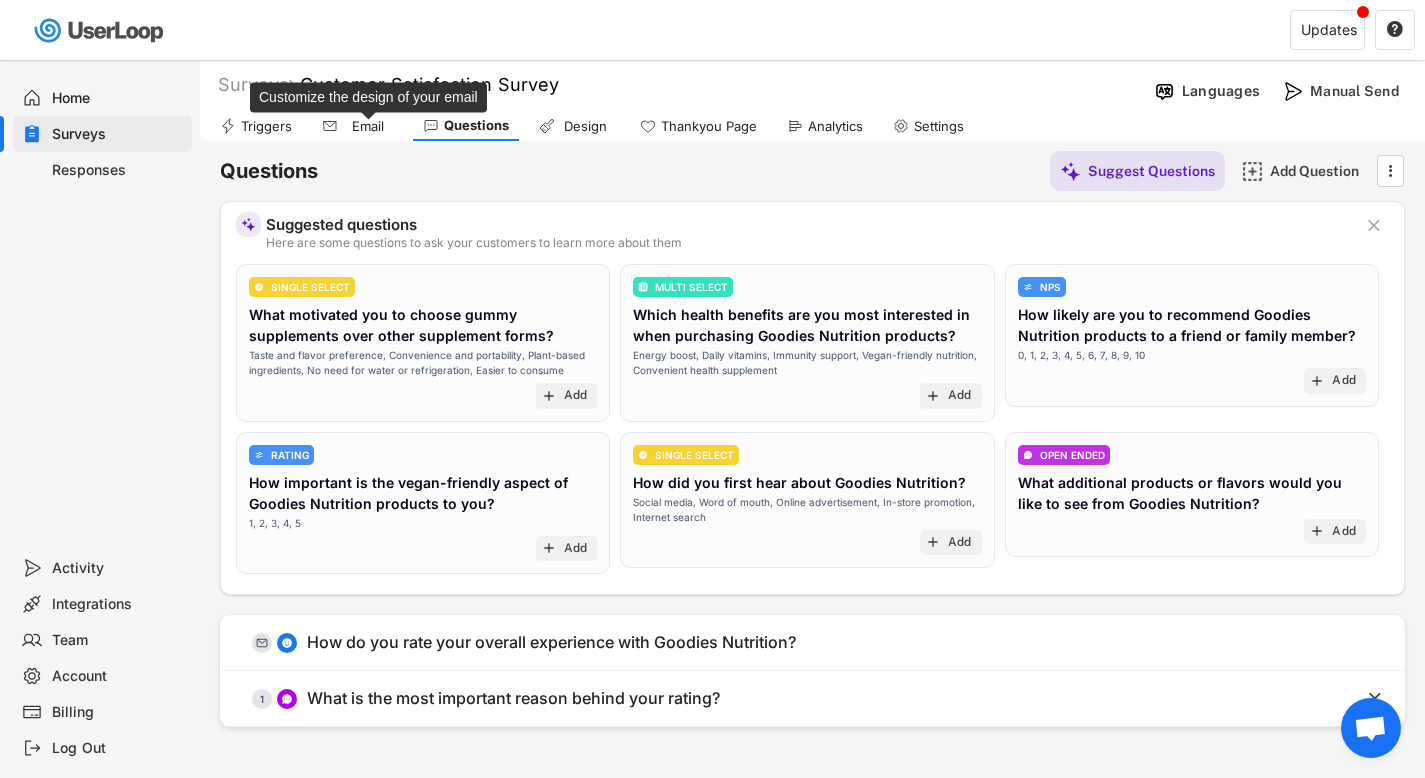 click on "Email" at bounding box center [368, 126] 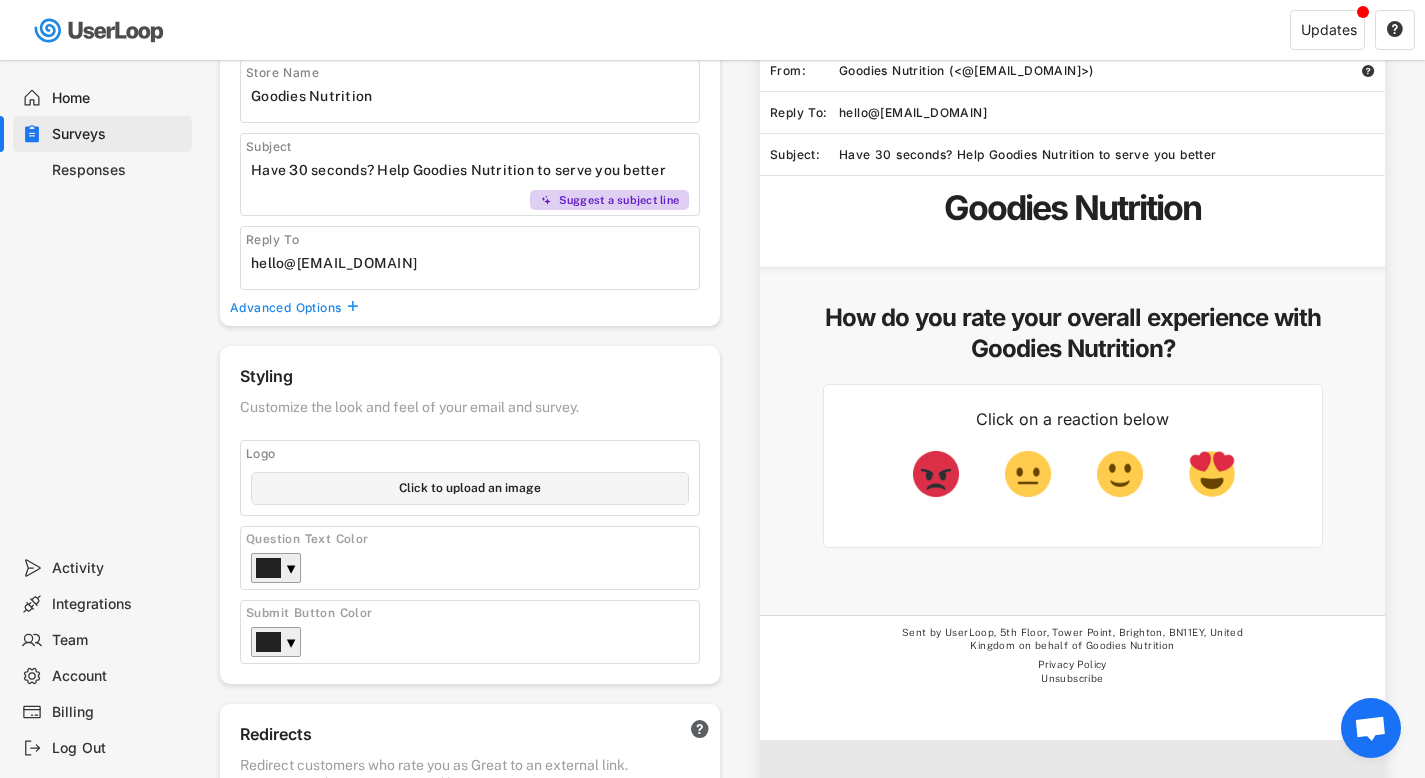 scroll, scrollTop: 0, scrollLeft: 0, axis: both 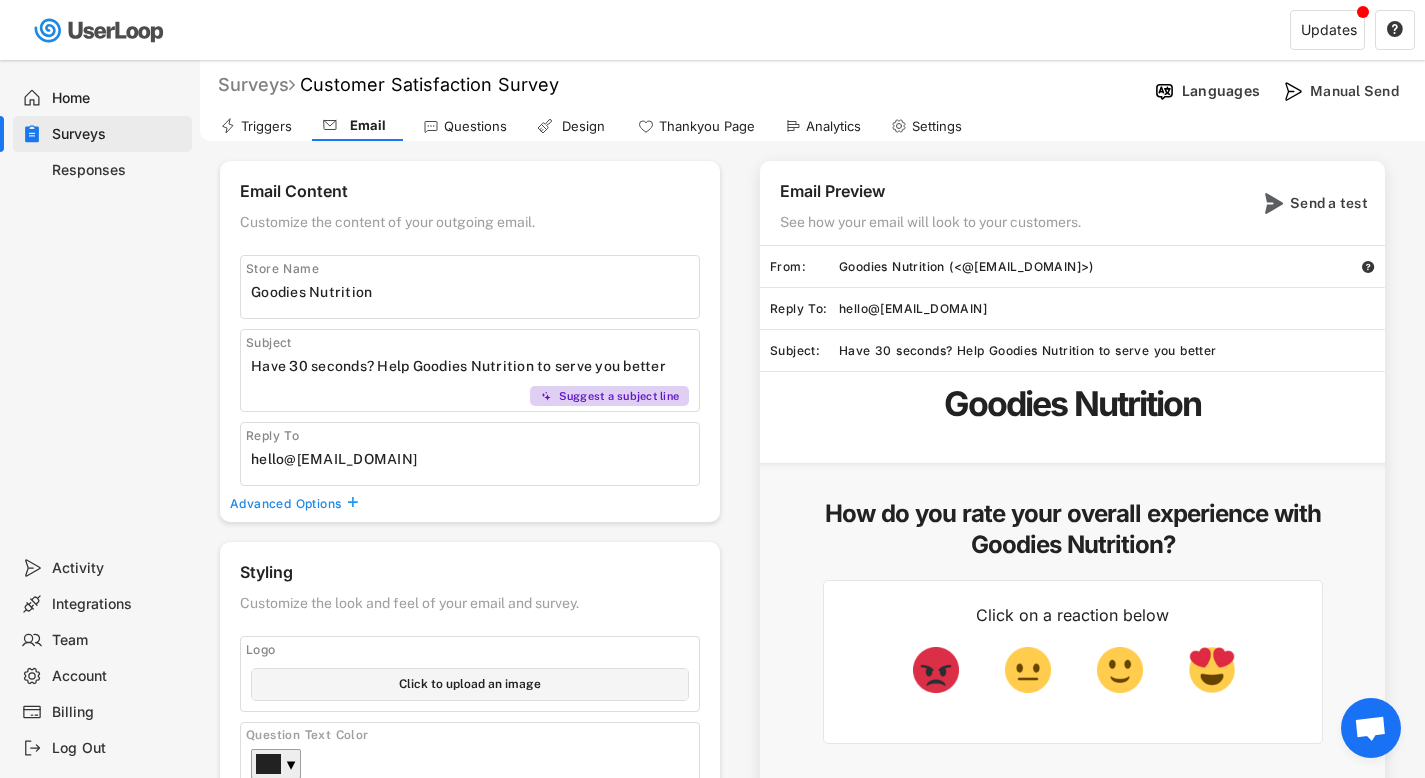 click on "Surveys" at bounding box center [256, 84] 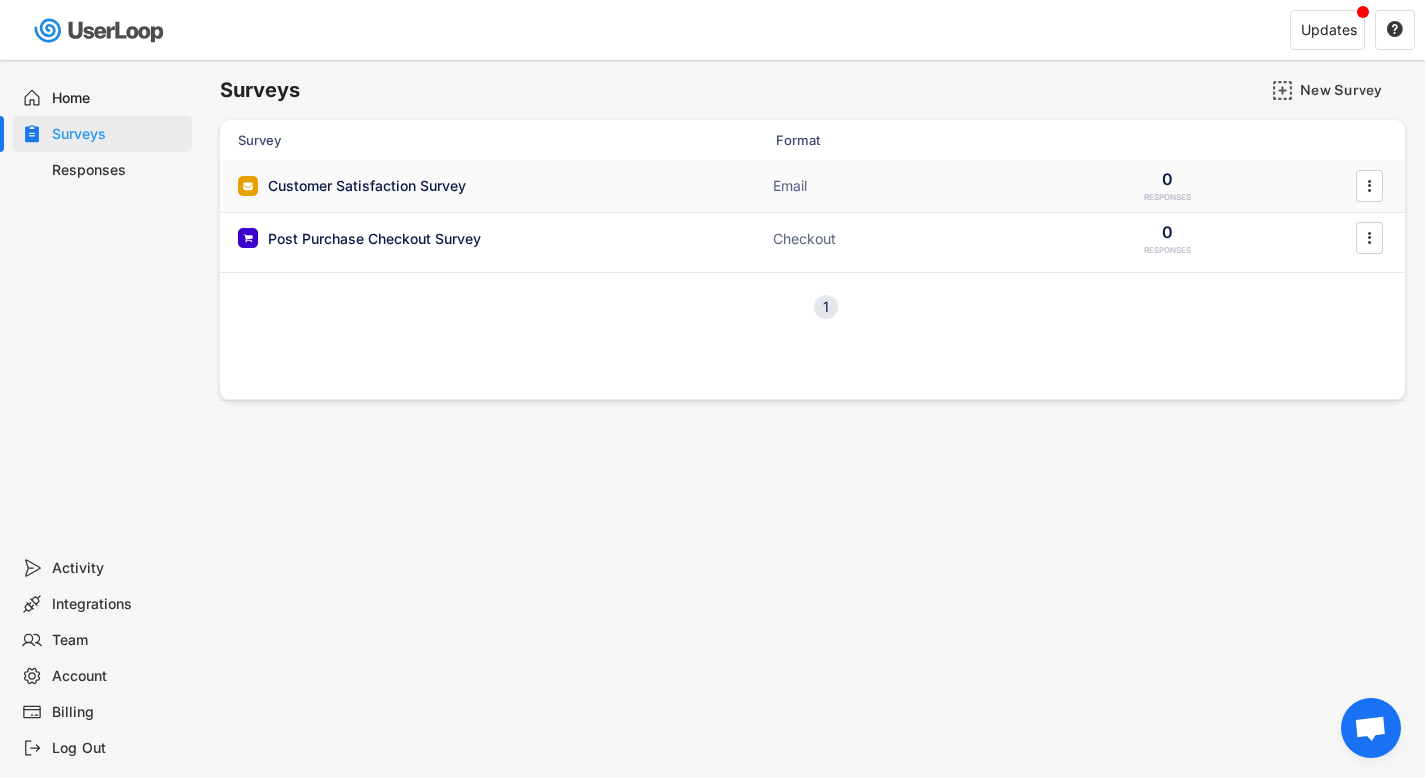 click on "Customer Satisfaction Survey" at bounding box center (367, 186) 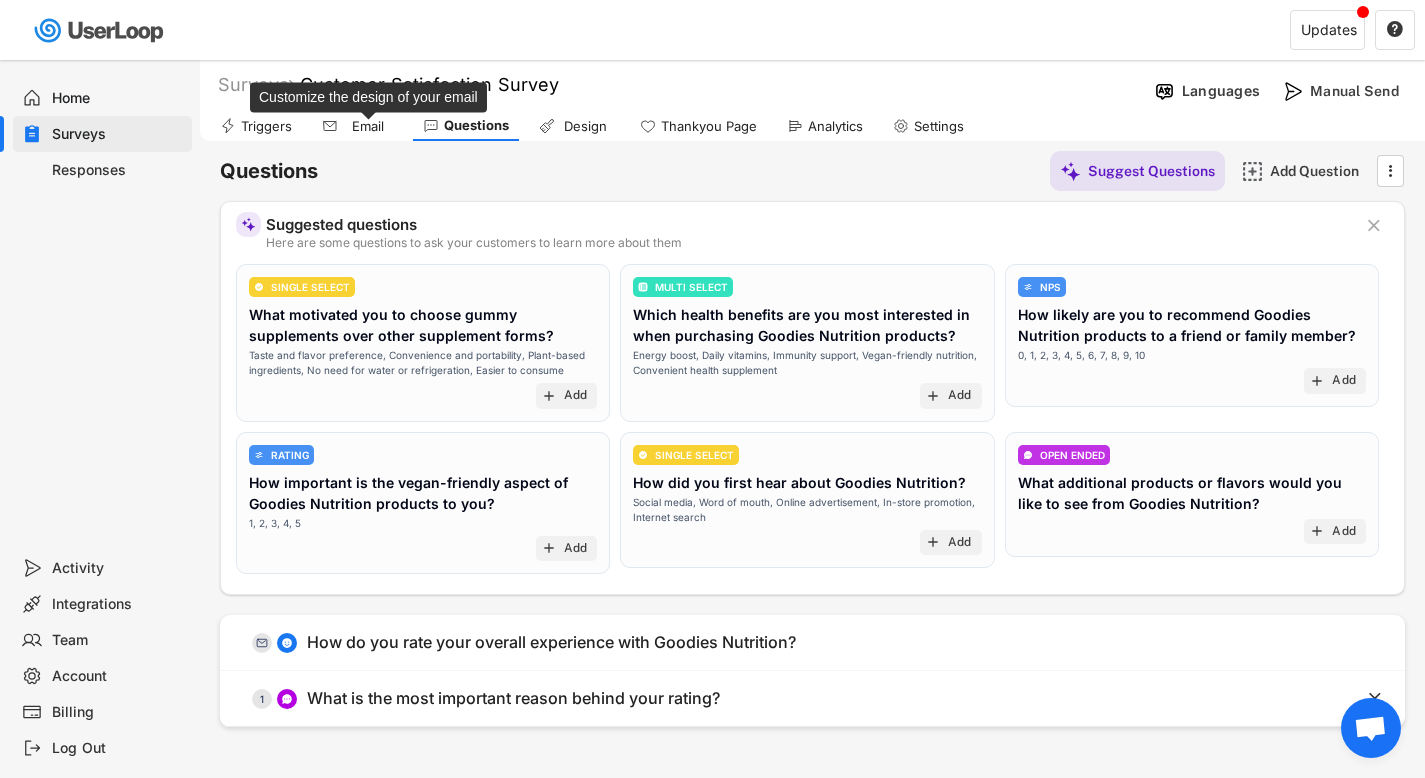 click on "Email" at bounding box center [368, 126] 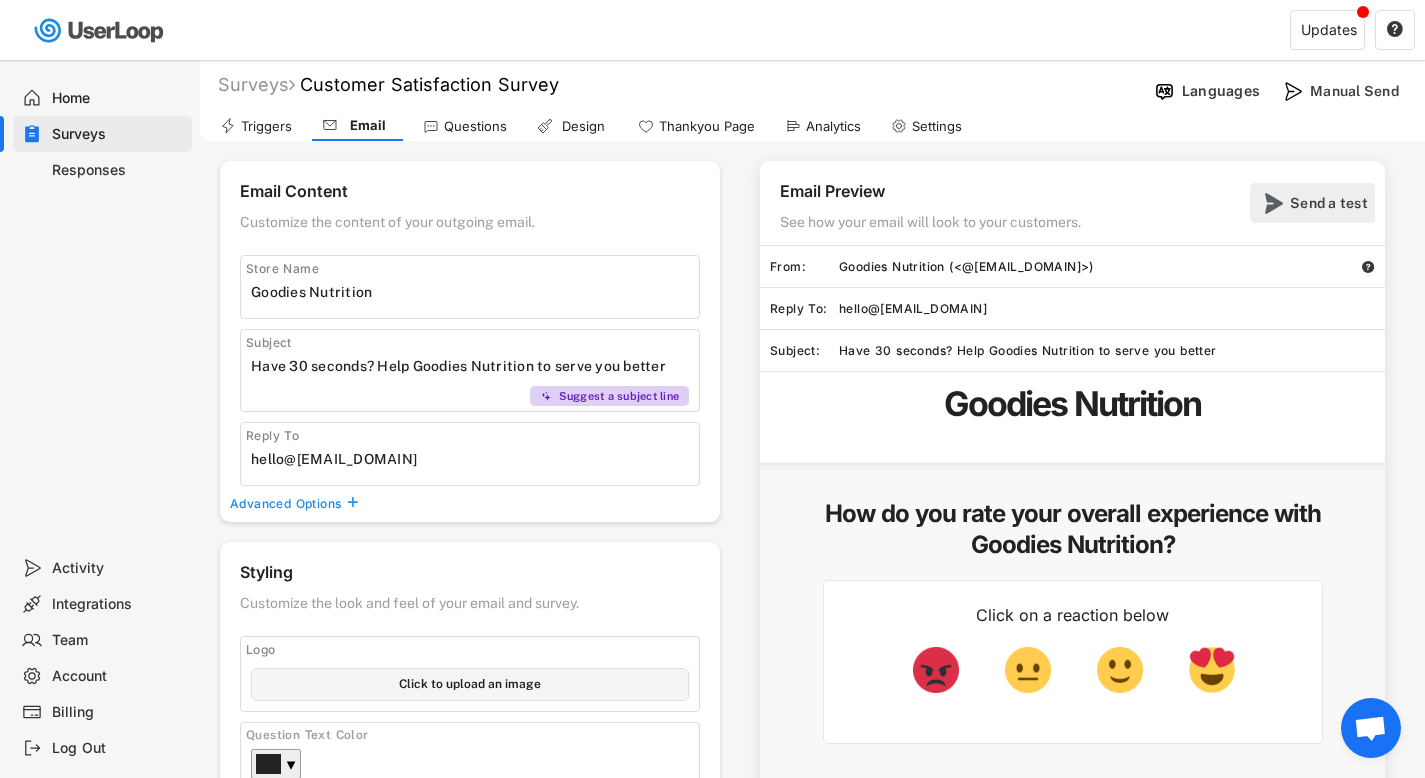click on "Send a test" at bounding box center (1330, 203) 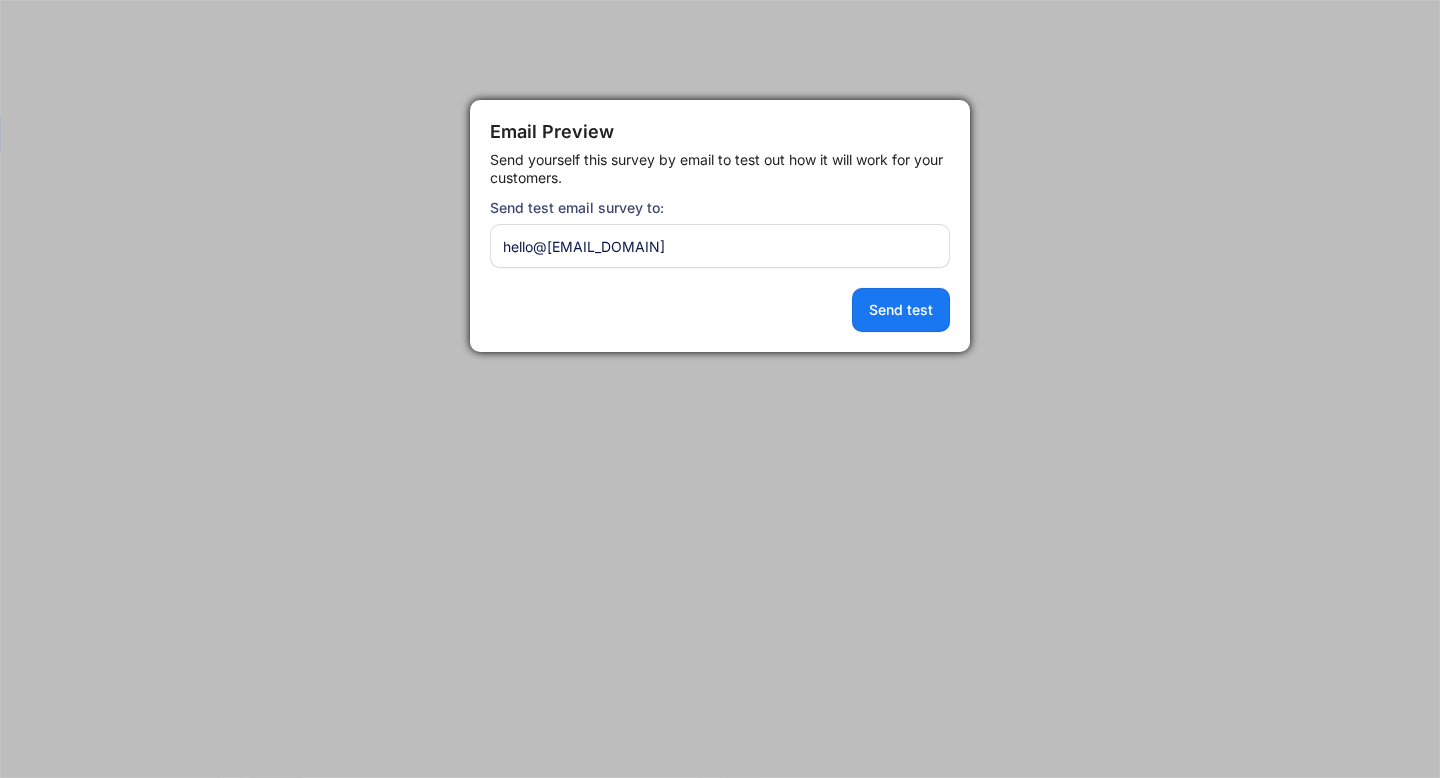 click at bounding box center (720, 246) 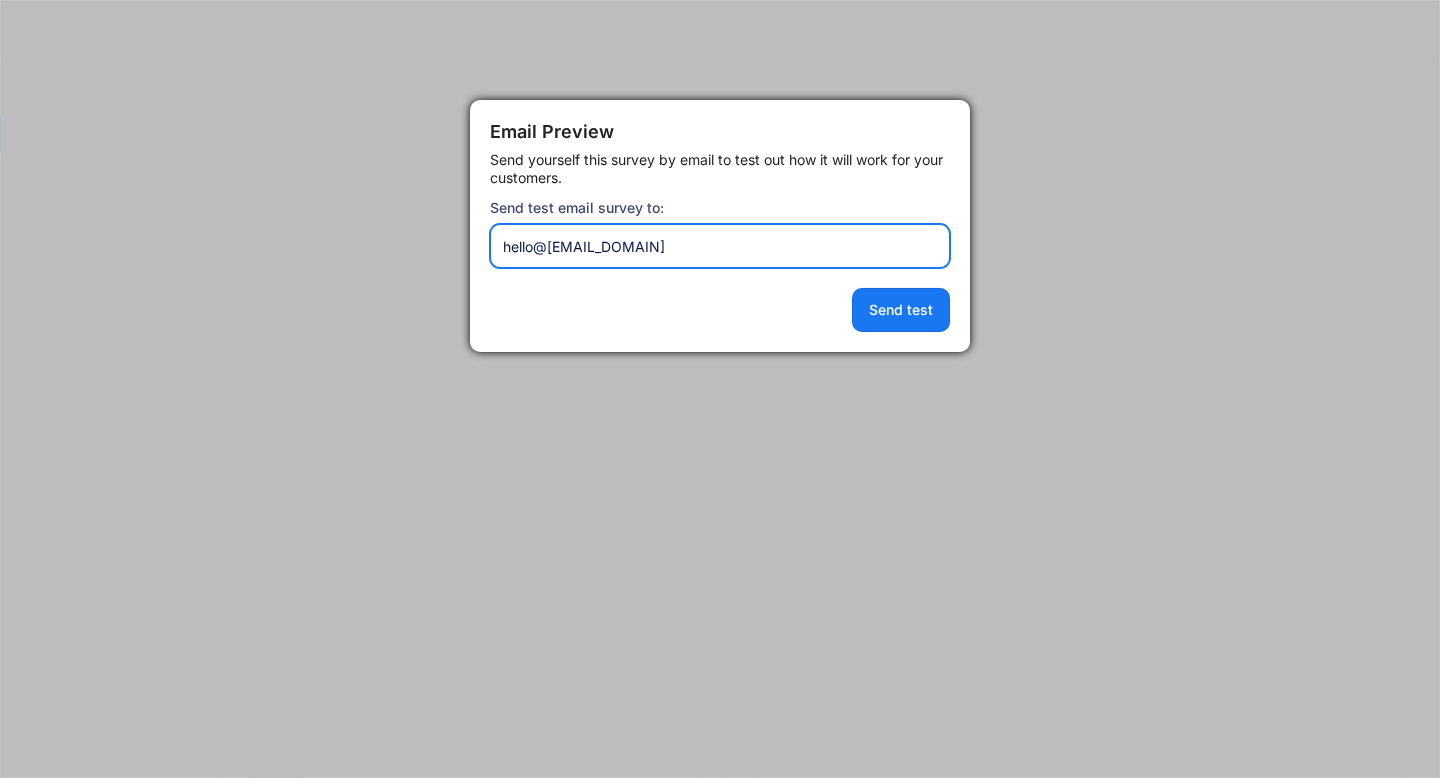 drag, startPoint x: 698, startPoint y: 247, endPoint x: 289, endPoint y: 221, distance: 409.82556 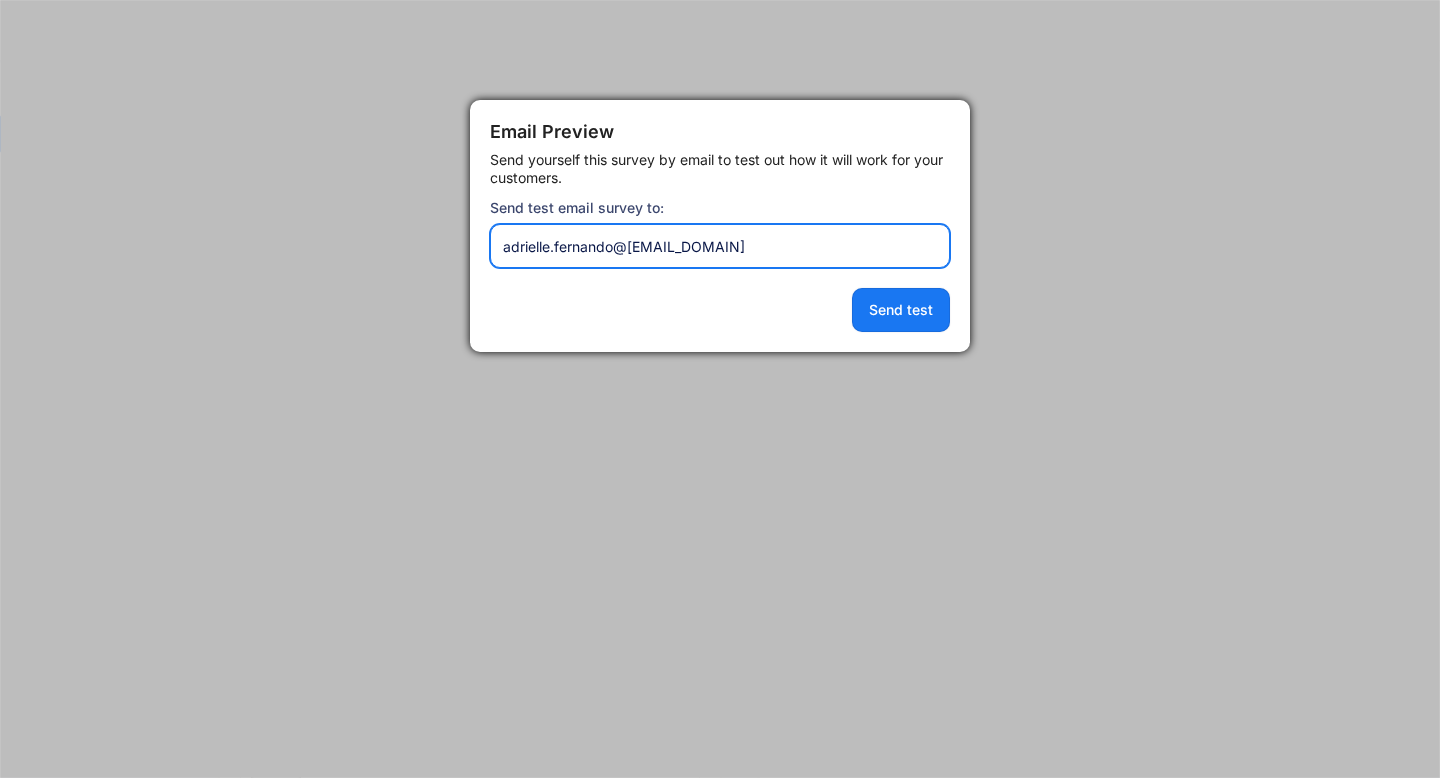 type on "adrielle.fernando@[EMAIL_DOMAIN]" 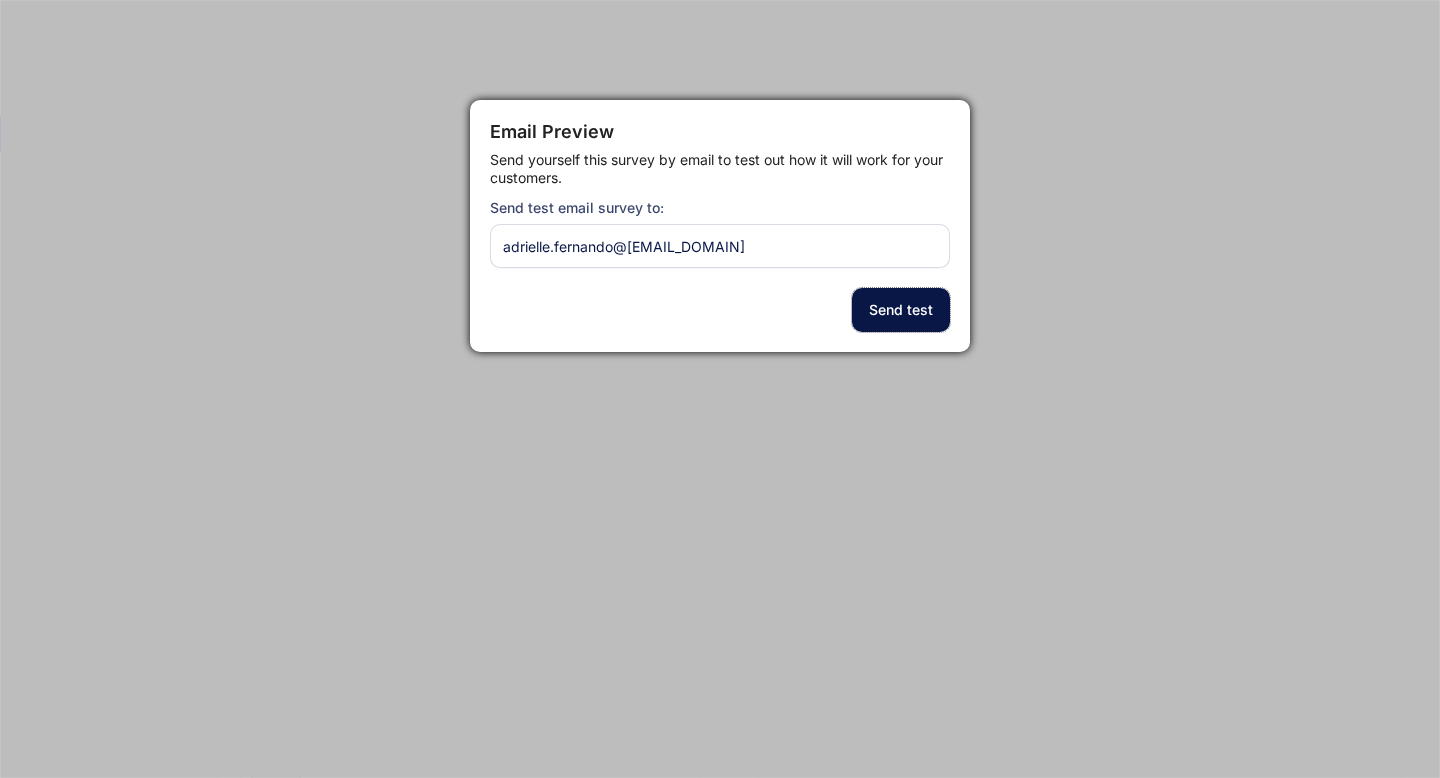 click on "Send test" at bounding box center (901, 310) 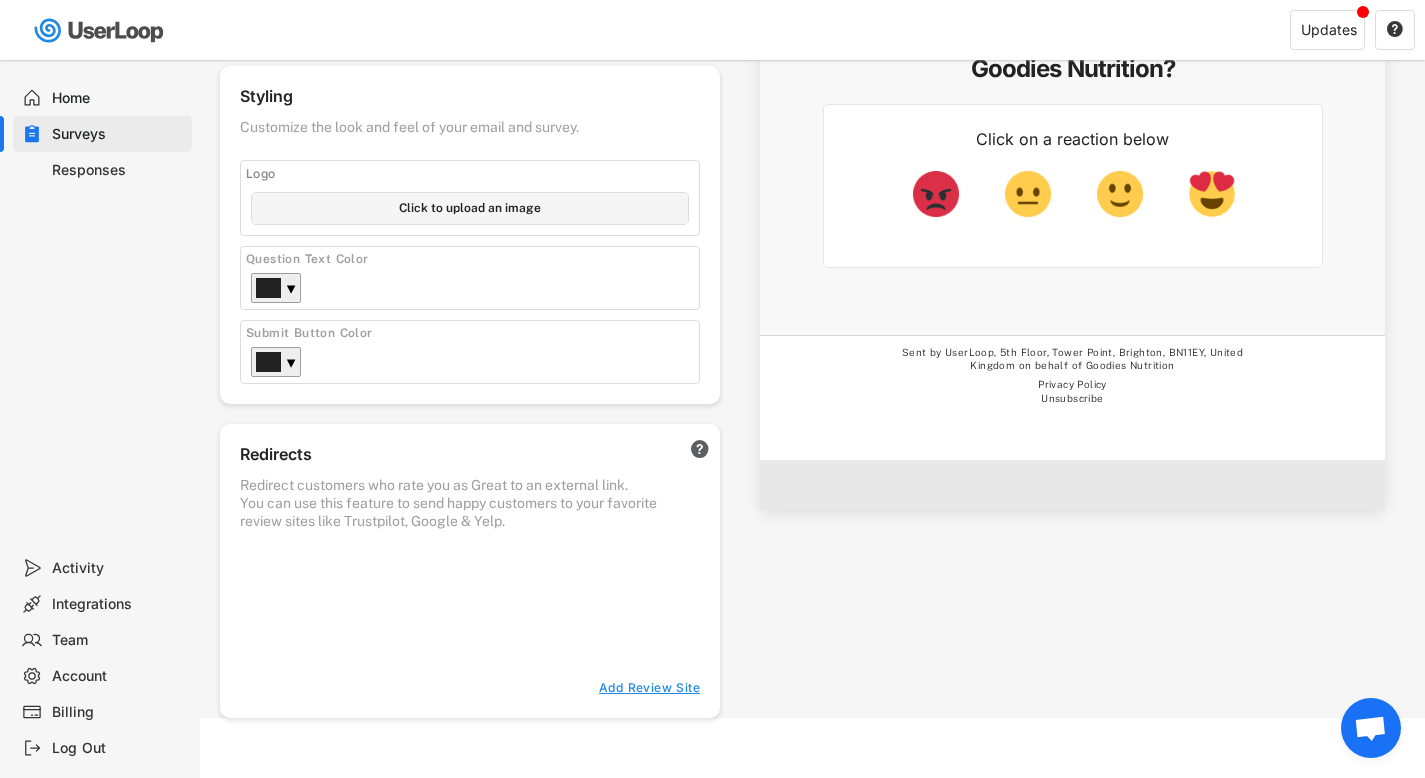 scroll, scrollTop: 0, scrollLeft: 0, axis: both 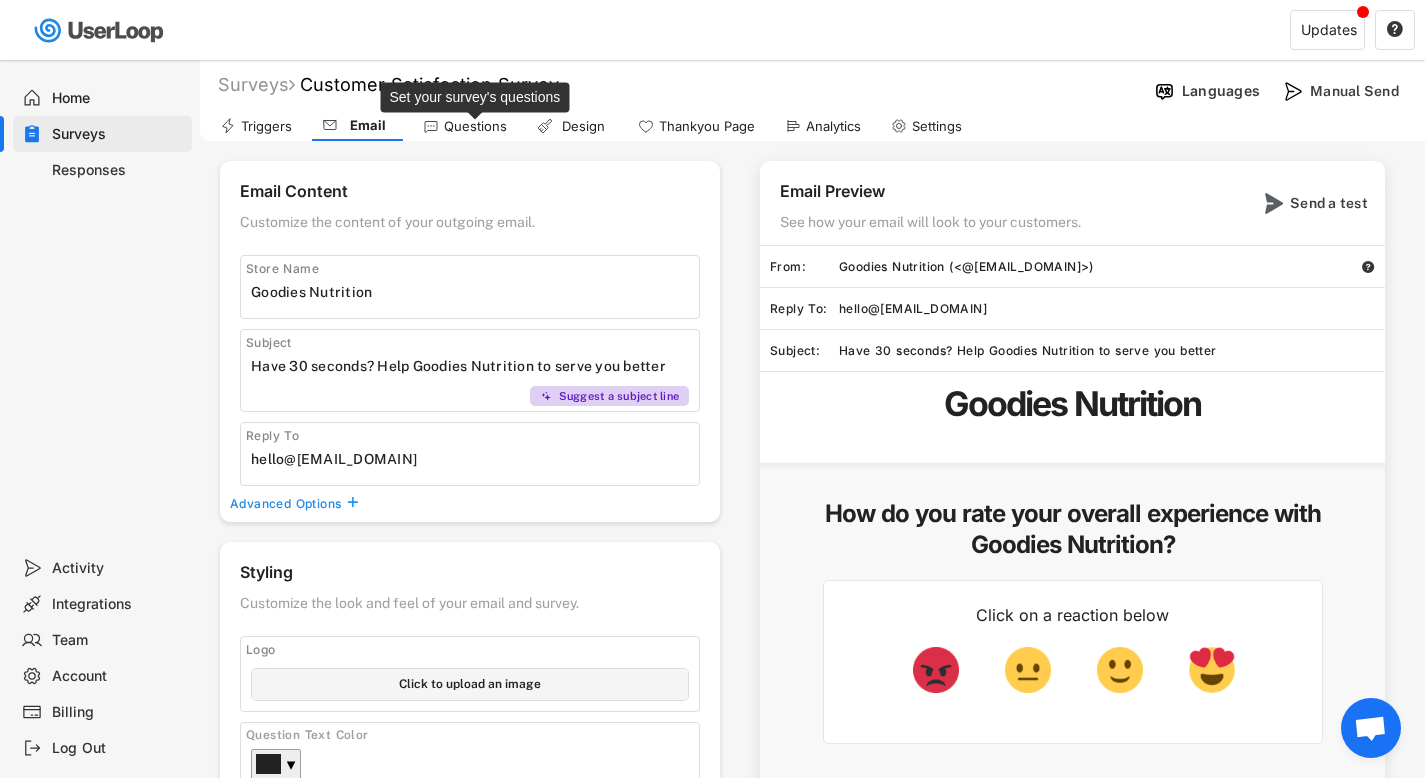 click on "Questions" at bounding box center [475, 126] 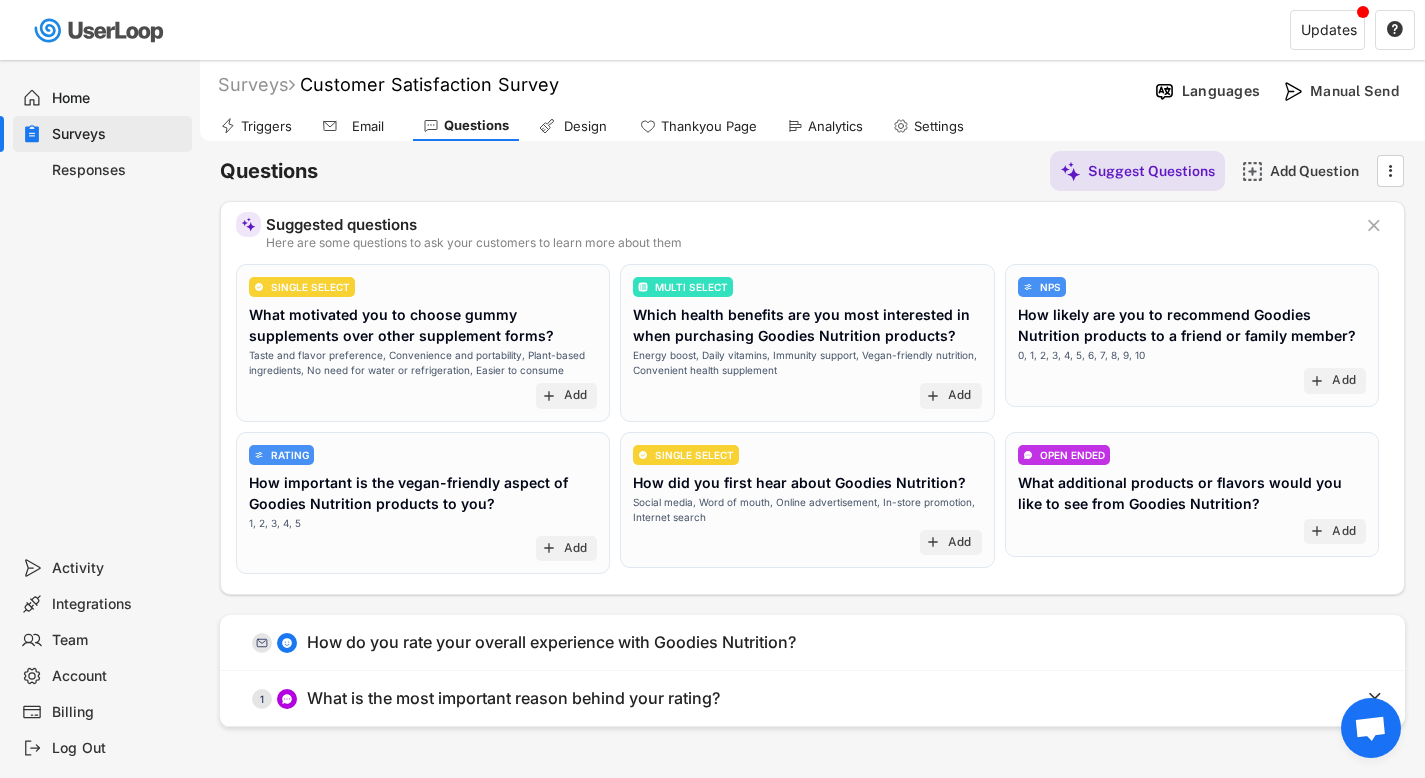 click on "Design" at bounding box center (585, 126) 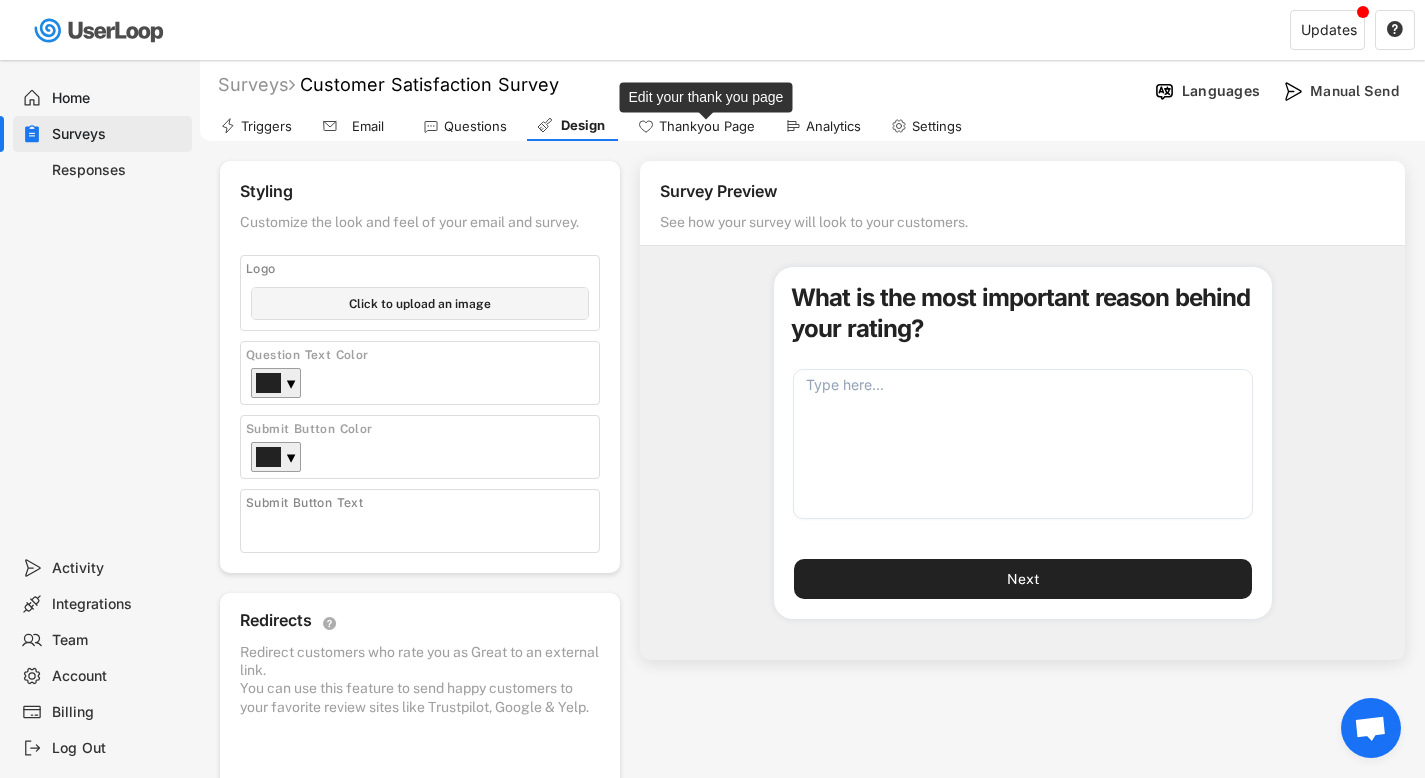 click on "Thankyou Page" at bounding box center (707, 126) 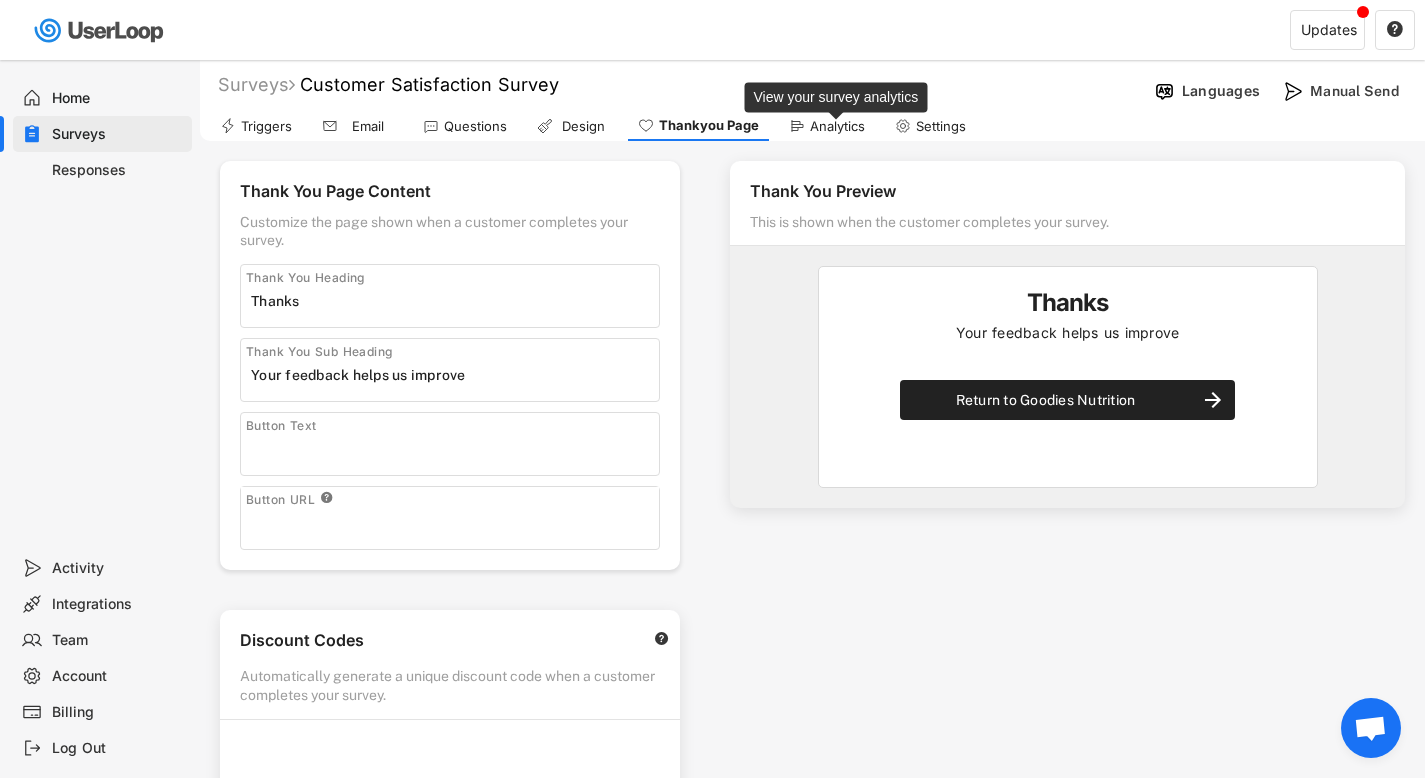 click on "Analytics" at bounding box center (837, 126) 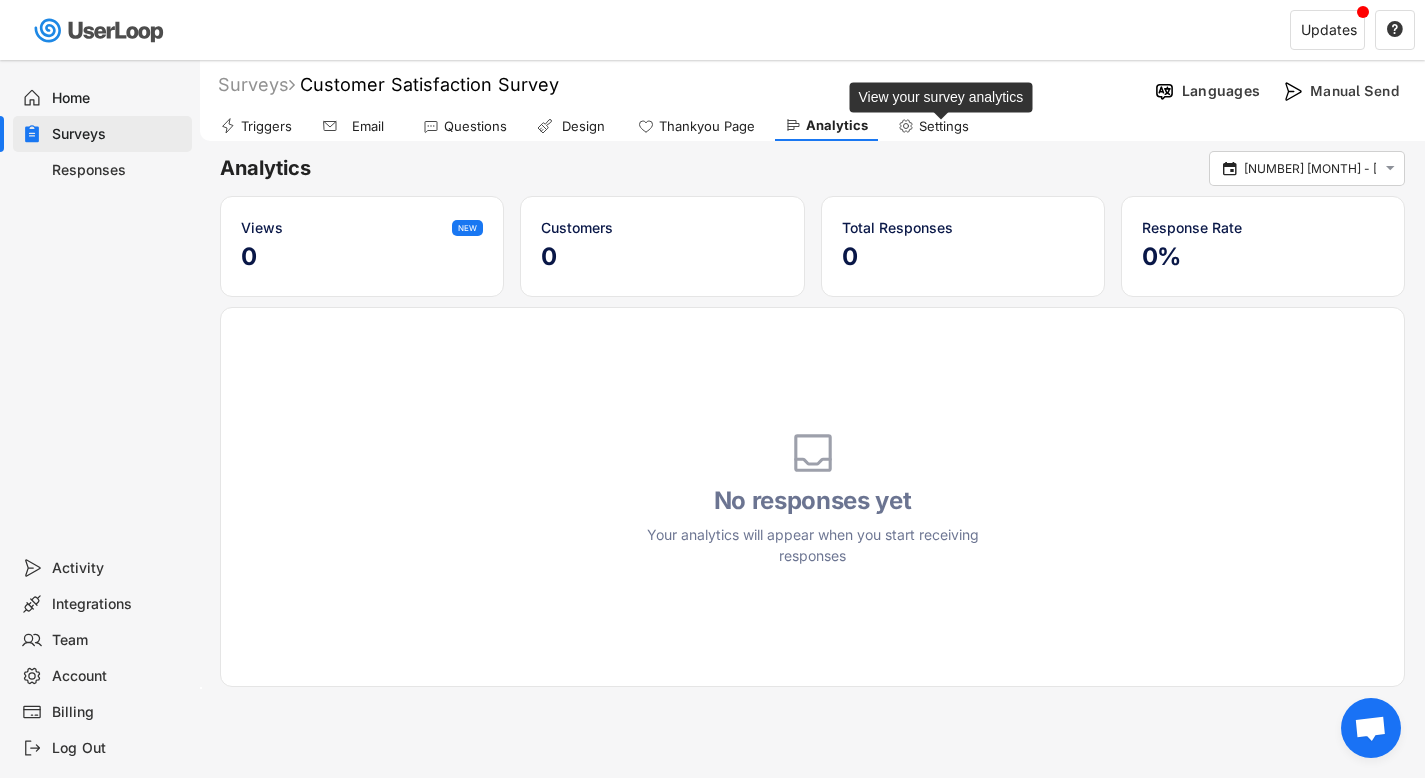 click on "Settings" at bounding box center [944, 126] 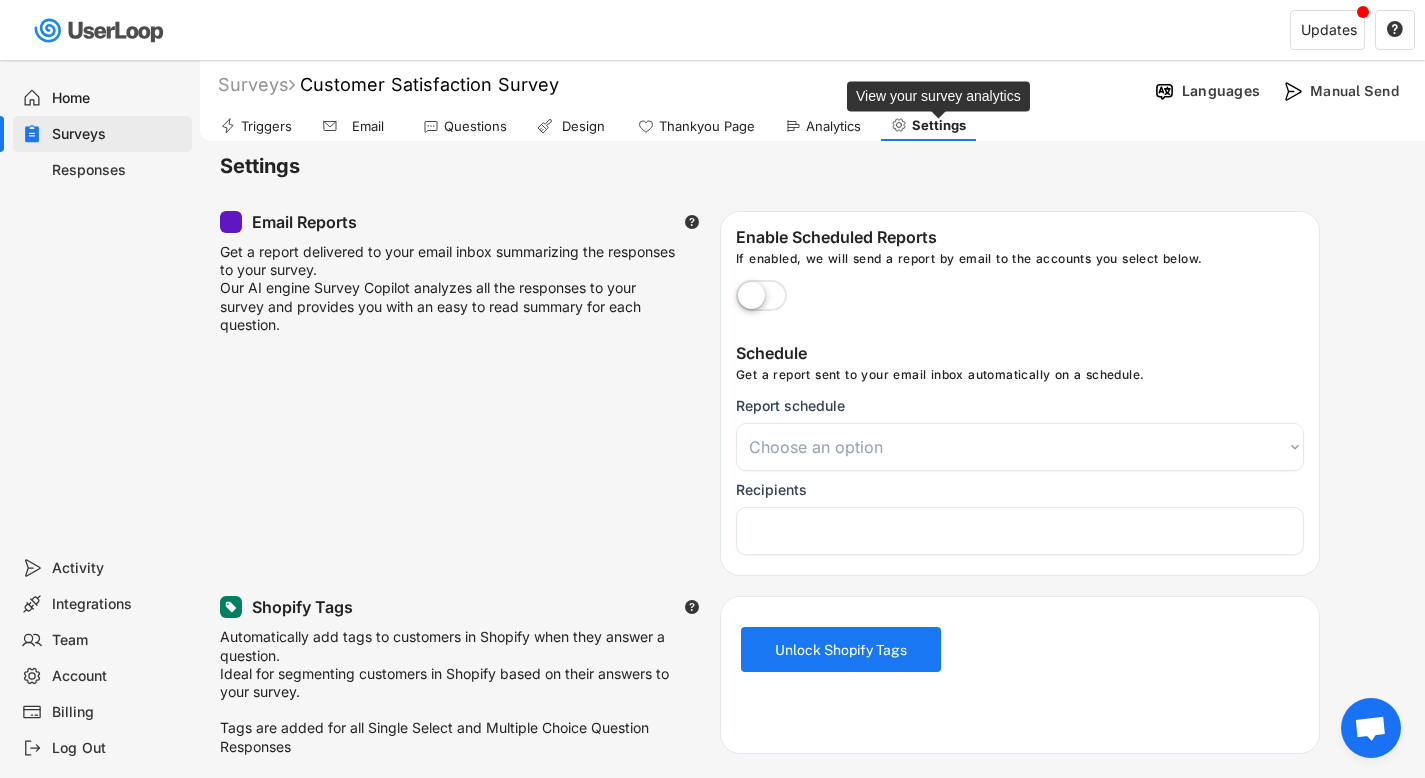 select 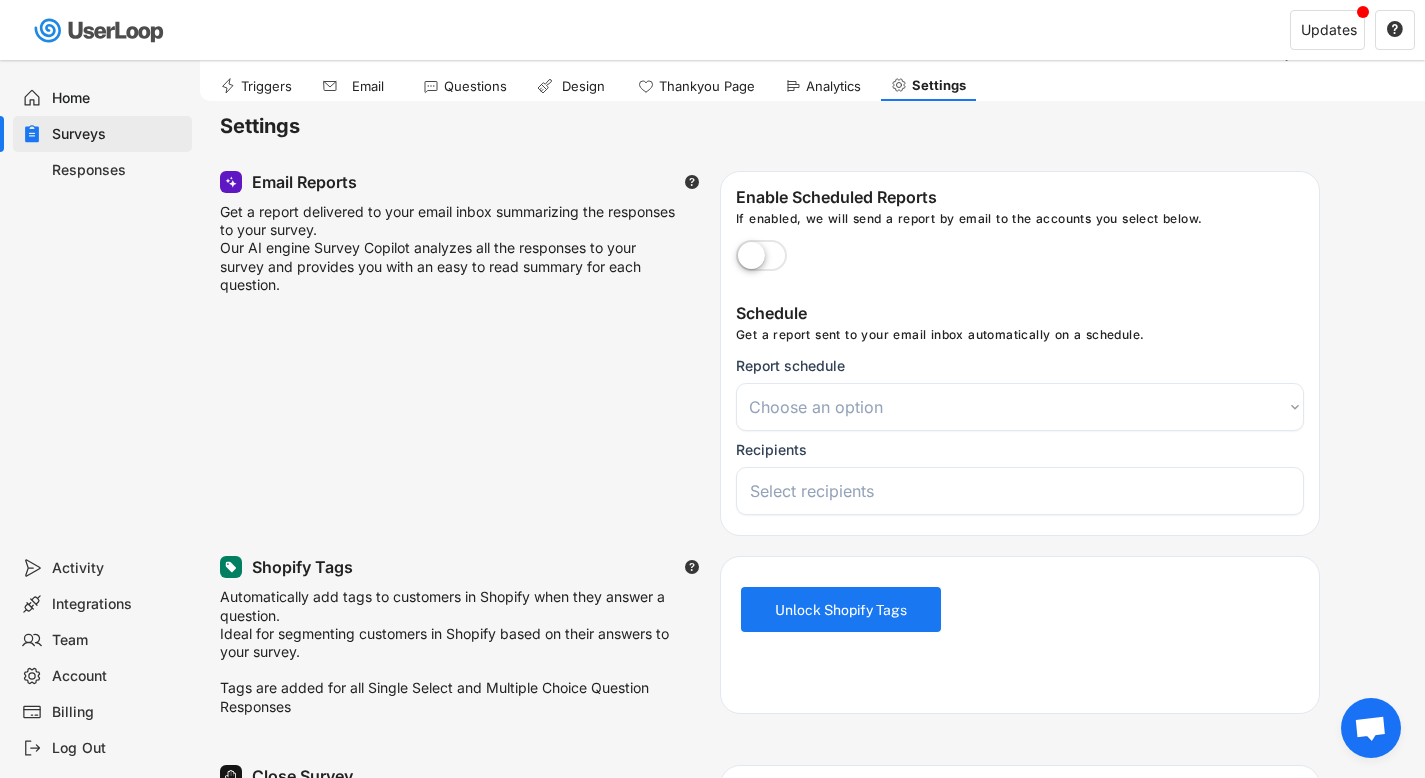 scroll, scrollTop: 0, scrollLeft: 0, axis: both 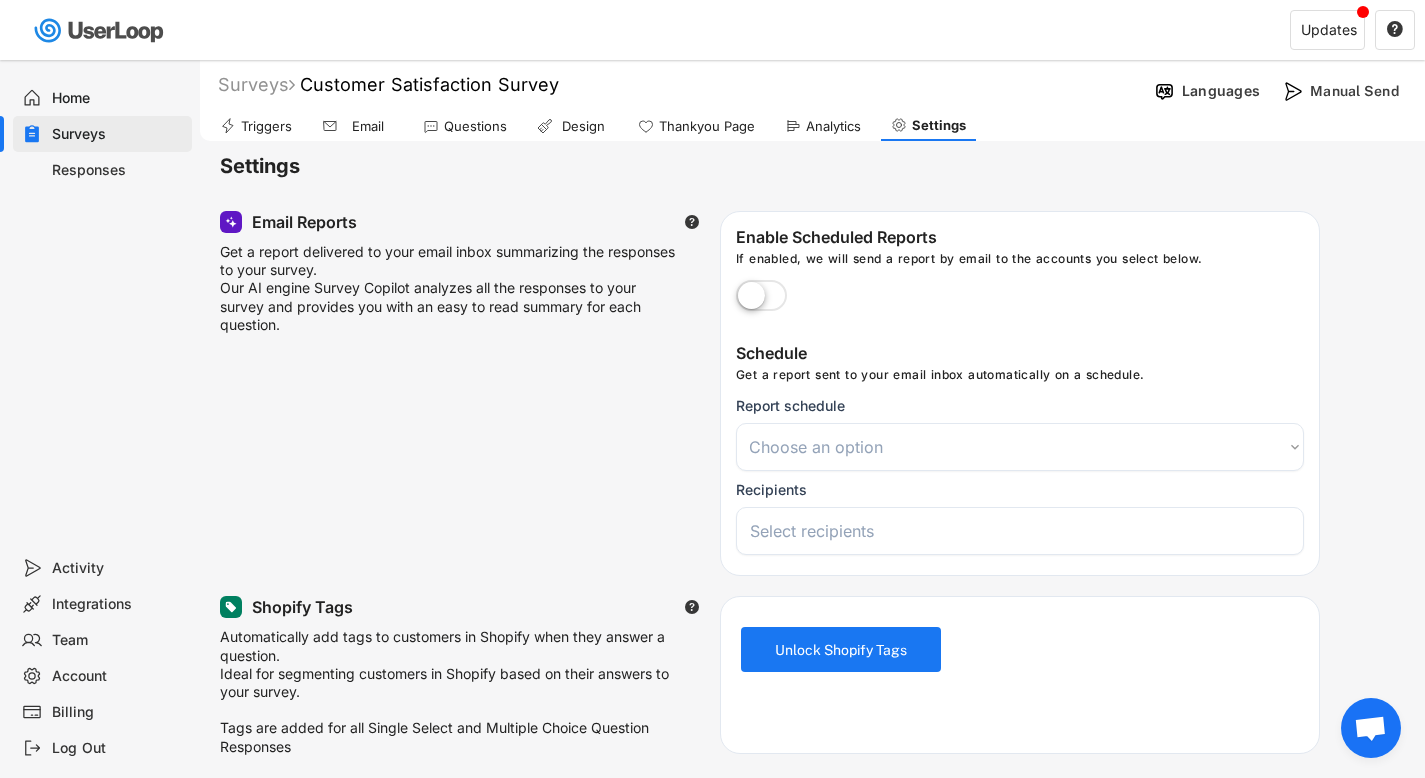 click on "Email" at bounding box center (368, 126) 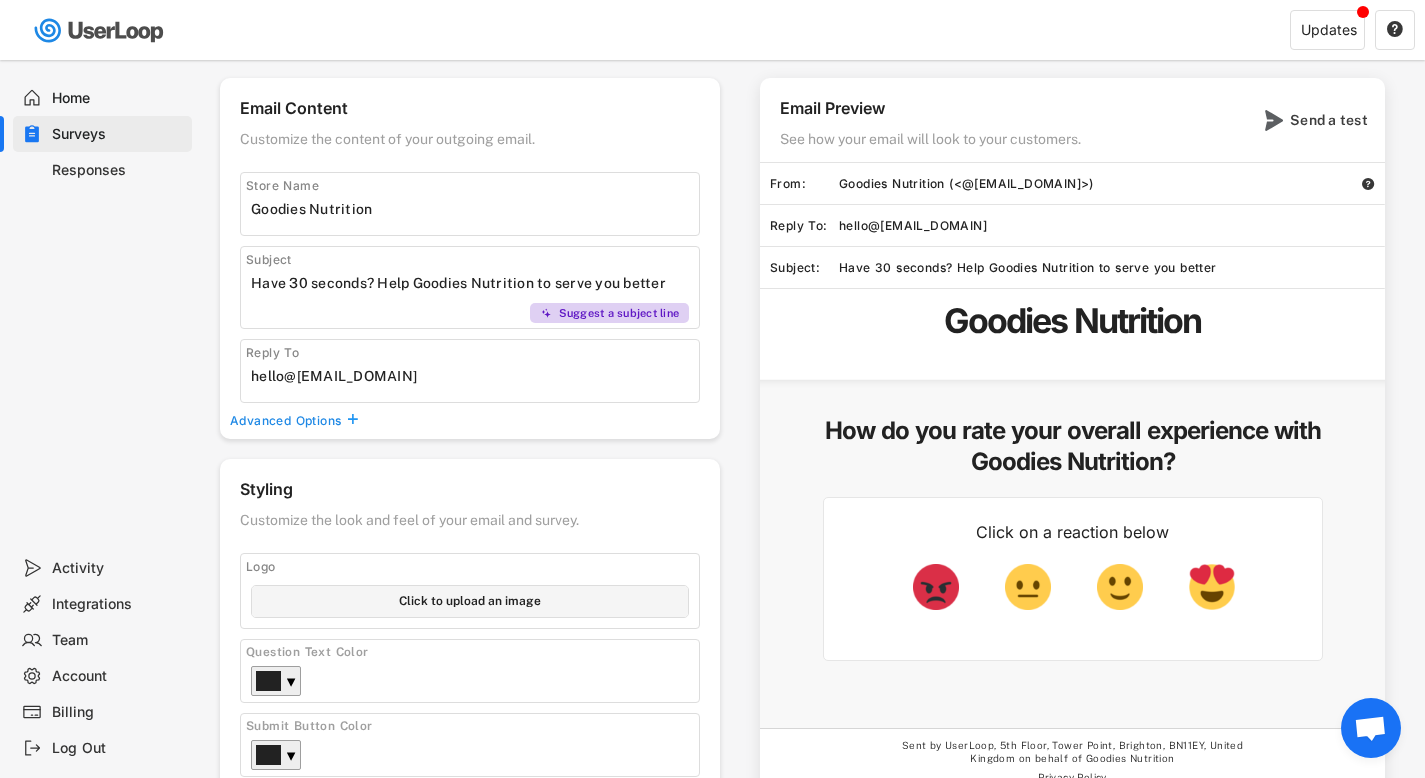 scroll, scrollTop: 0, scrollLeft: 0, axis: both 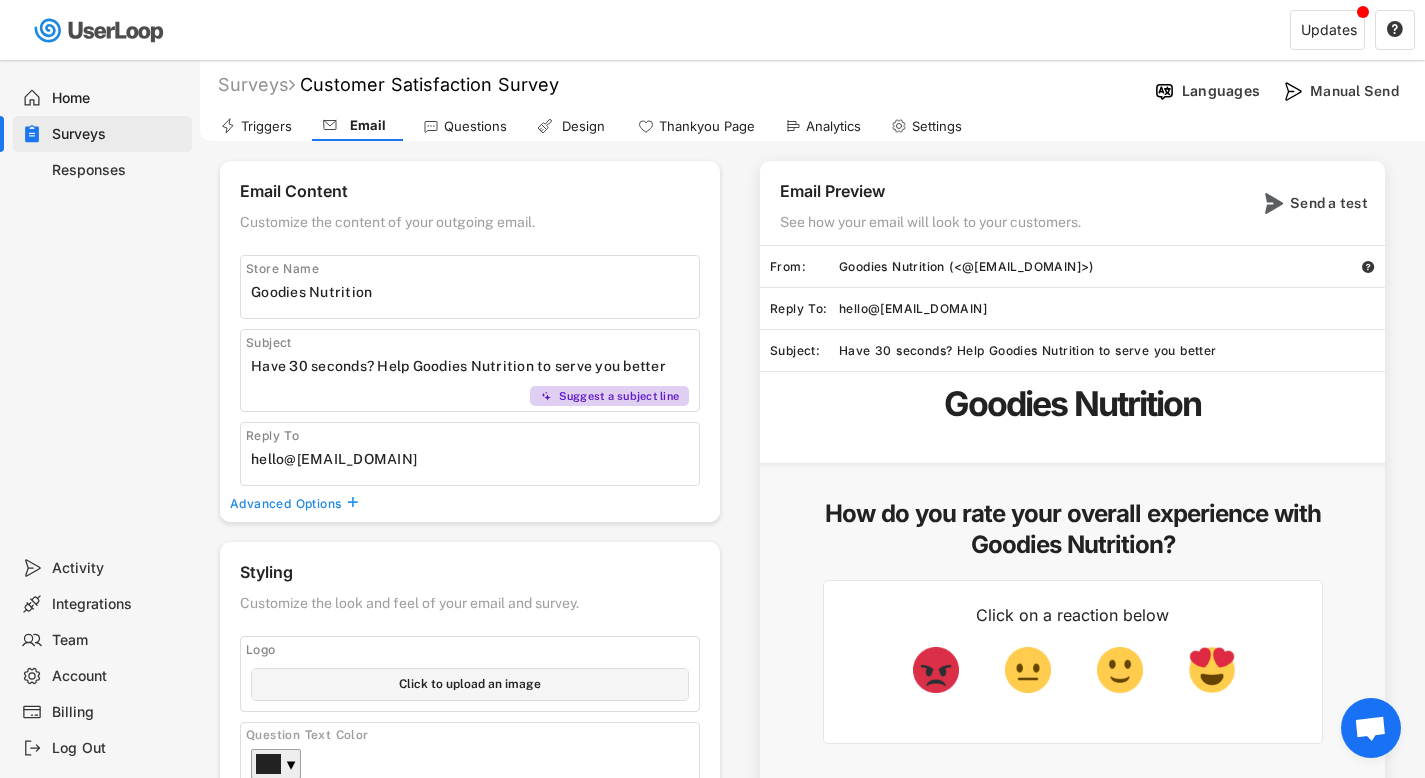 click on "Triggers" at bounding box center [266, 126] 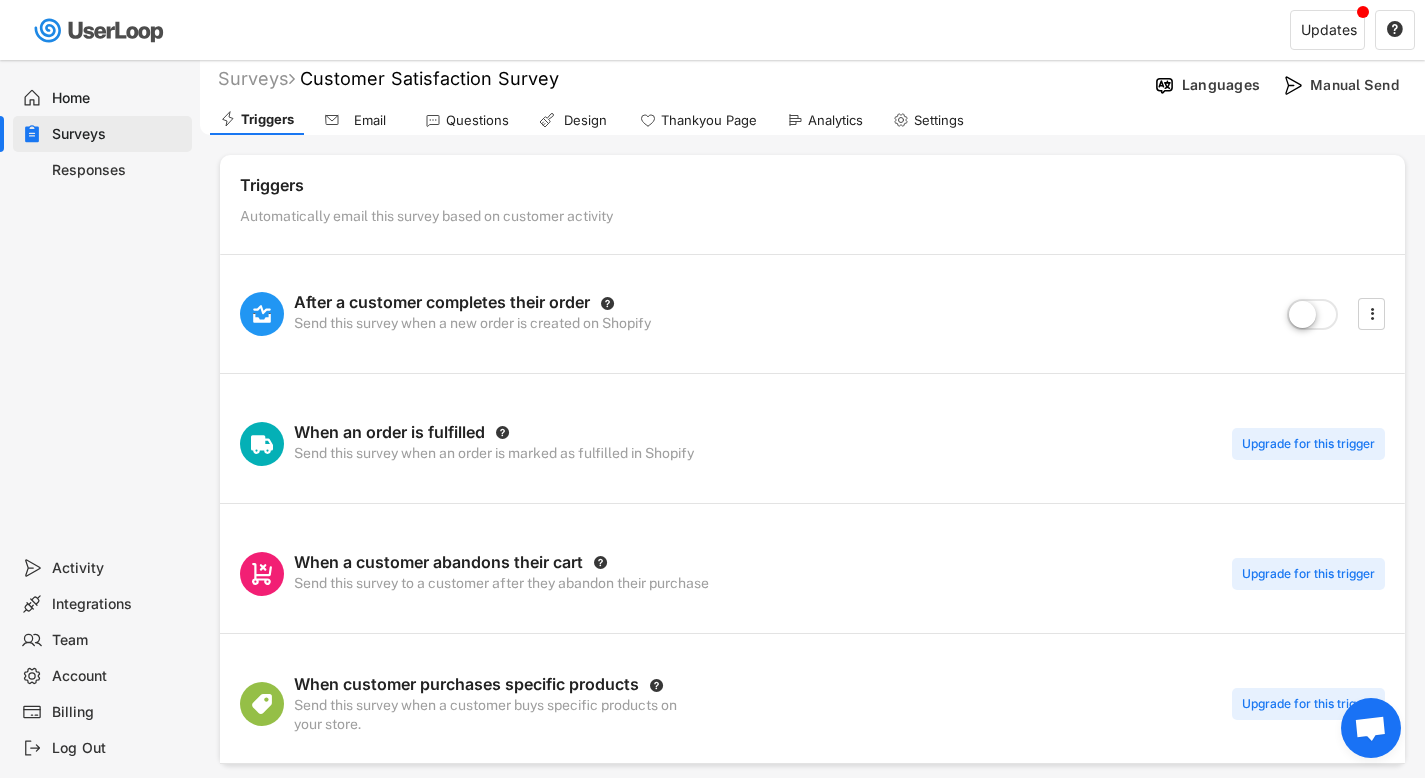 scroll, scrollTop: 0, scrollLeft: 0, axis: both 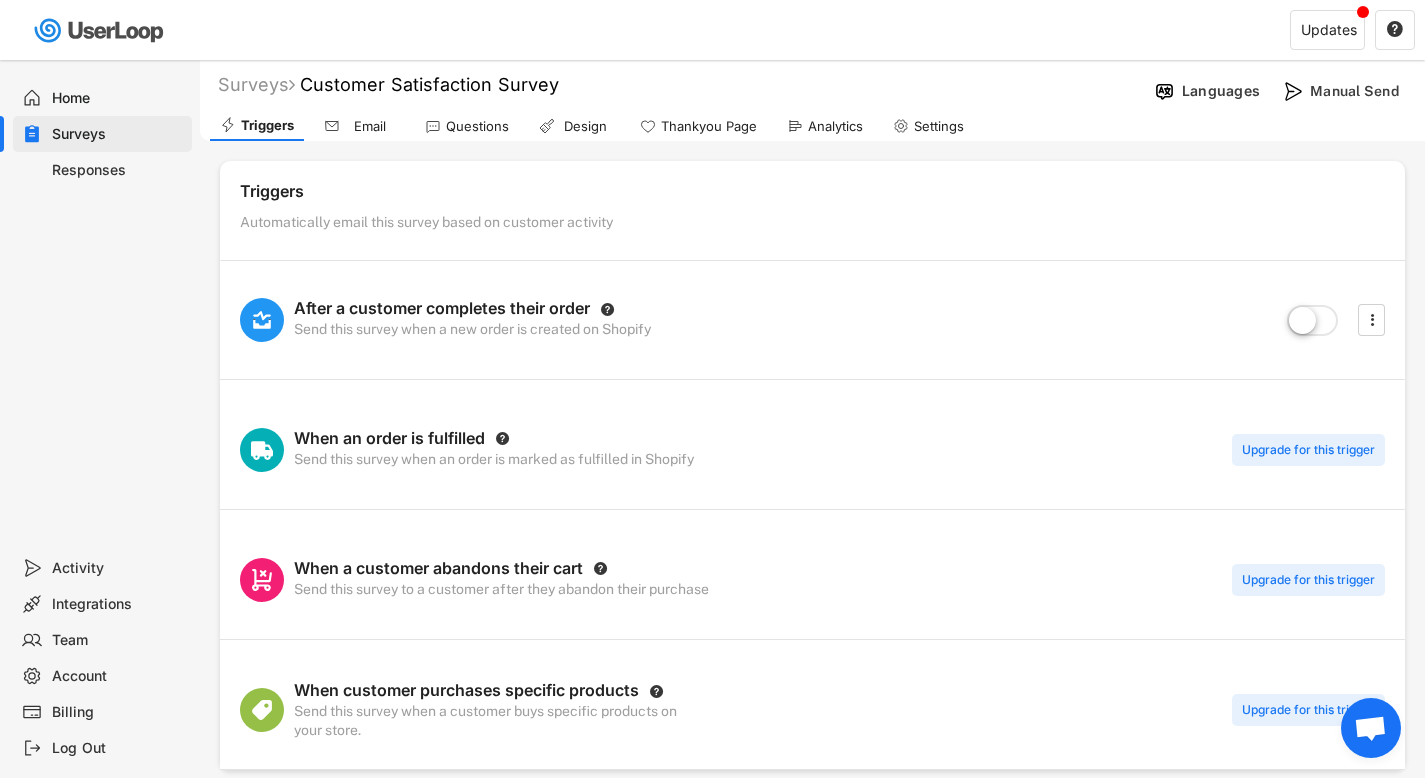 click on "Home" at bounding box center [118, 98] 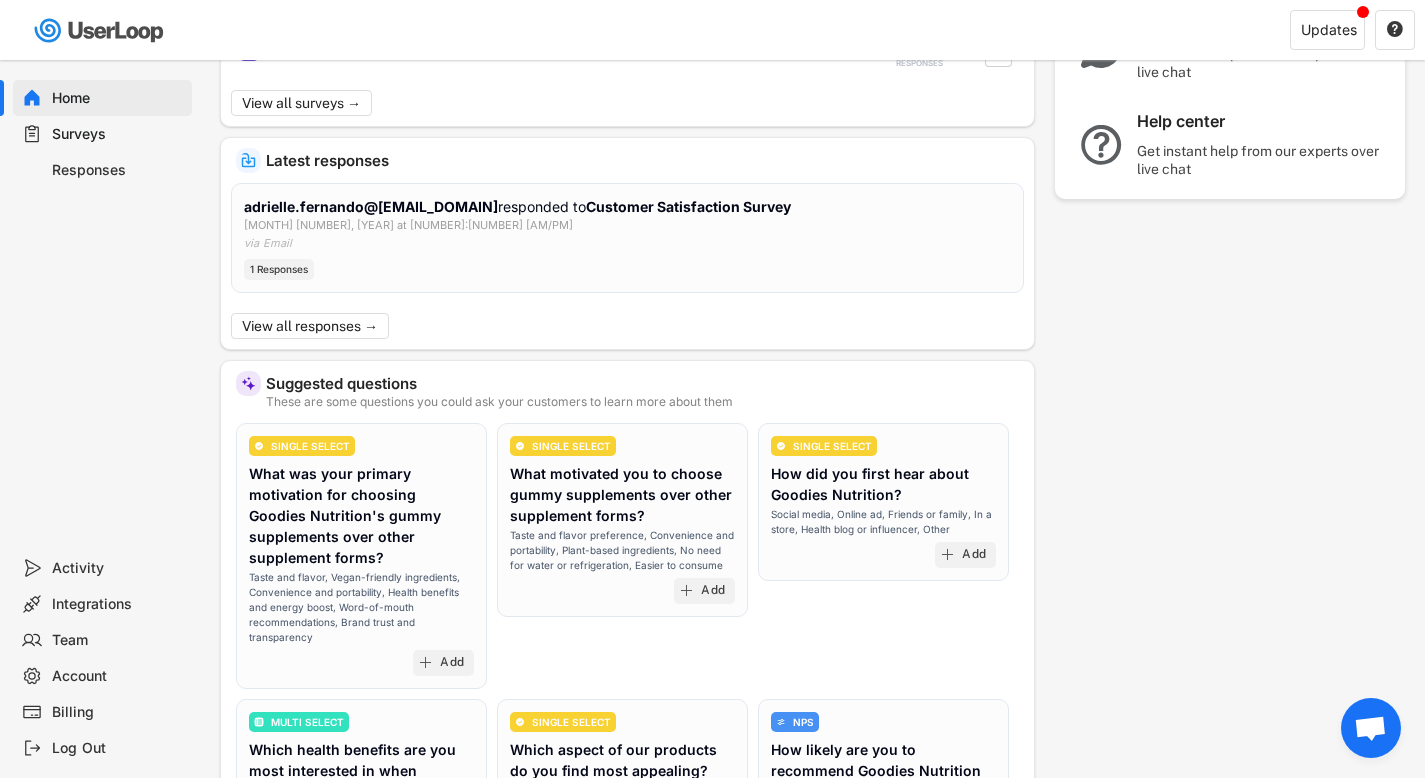 scroll, scrollTop: 0, scrollLeft: 0, axis: both 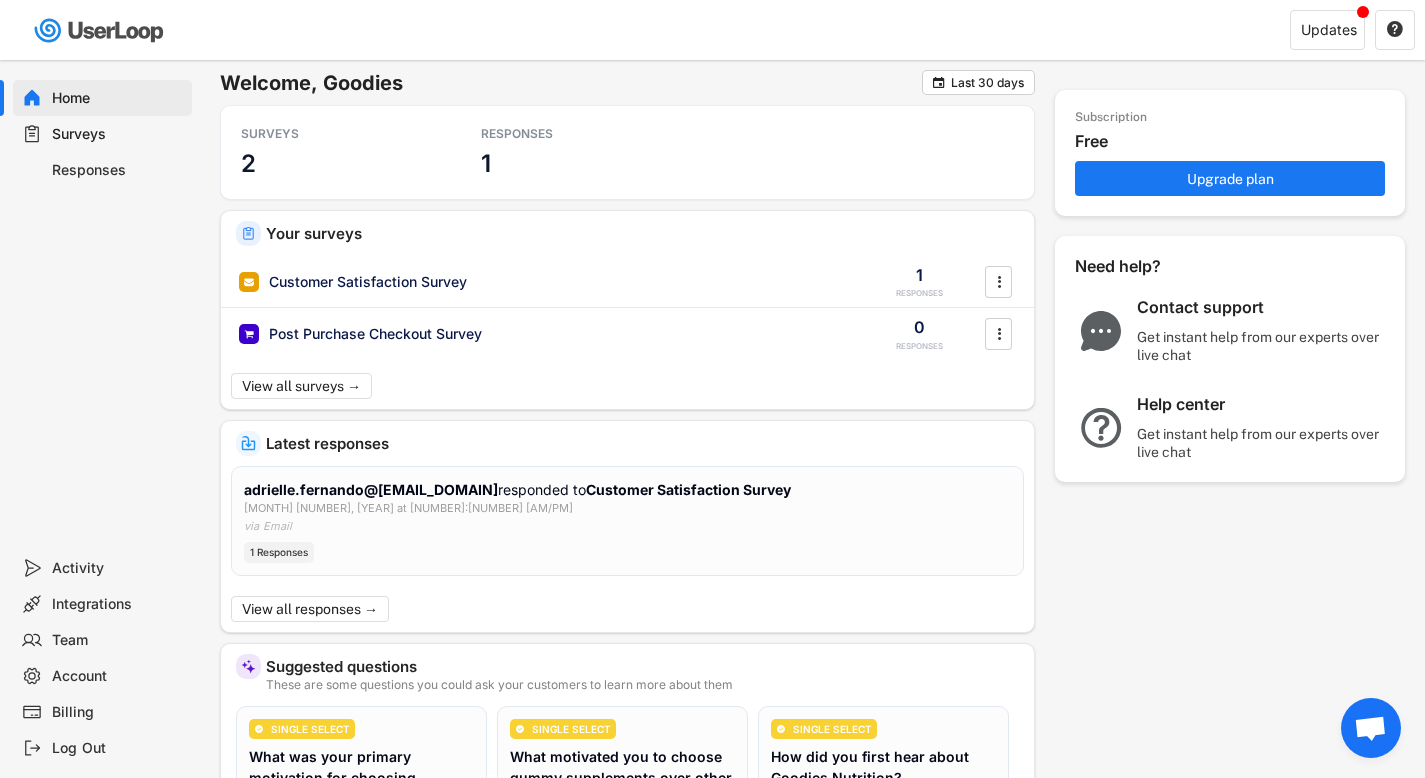 click at bounding box center (1371, 728) 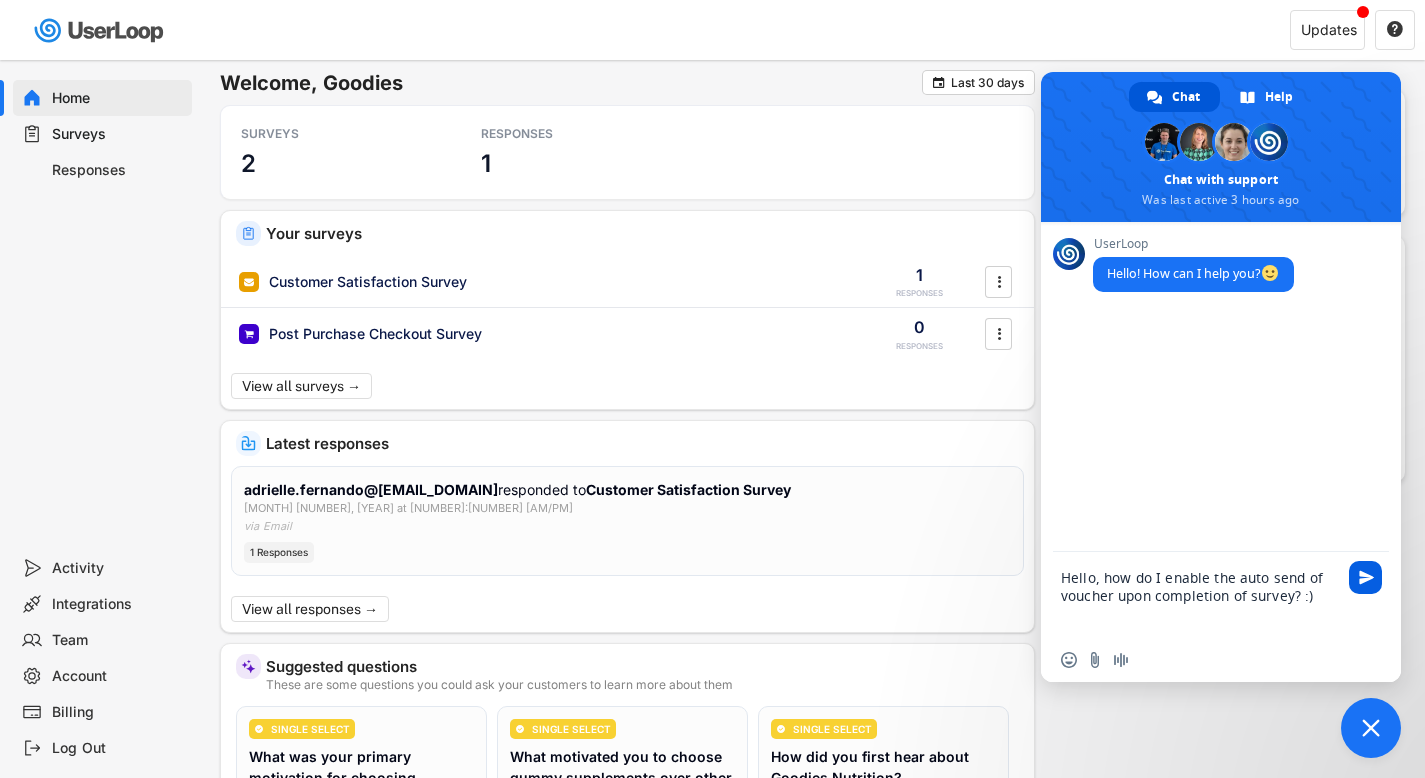 type on "Hello, how do I enable the auto send of voucher upon completion of survey? :)" 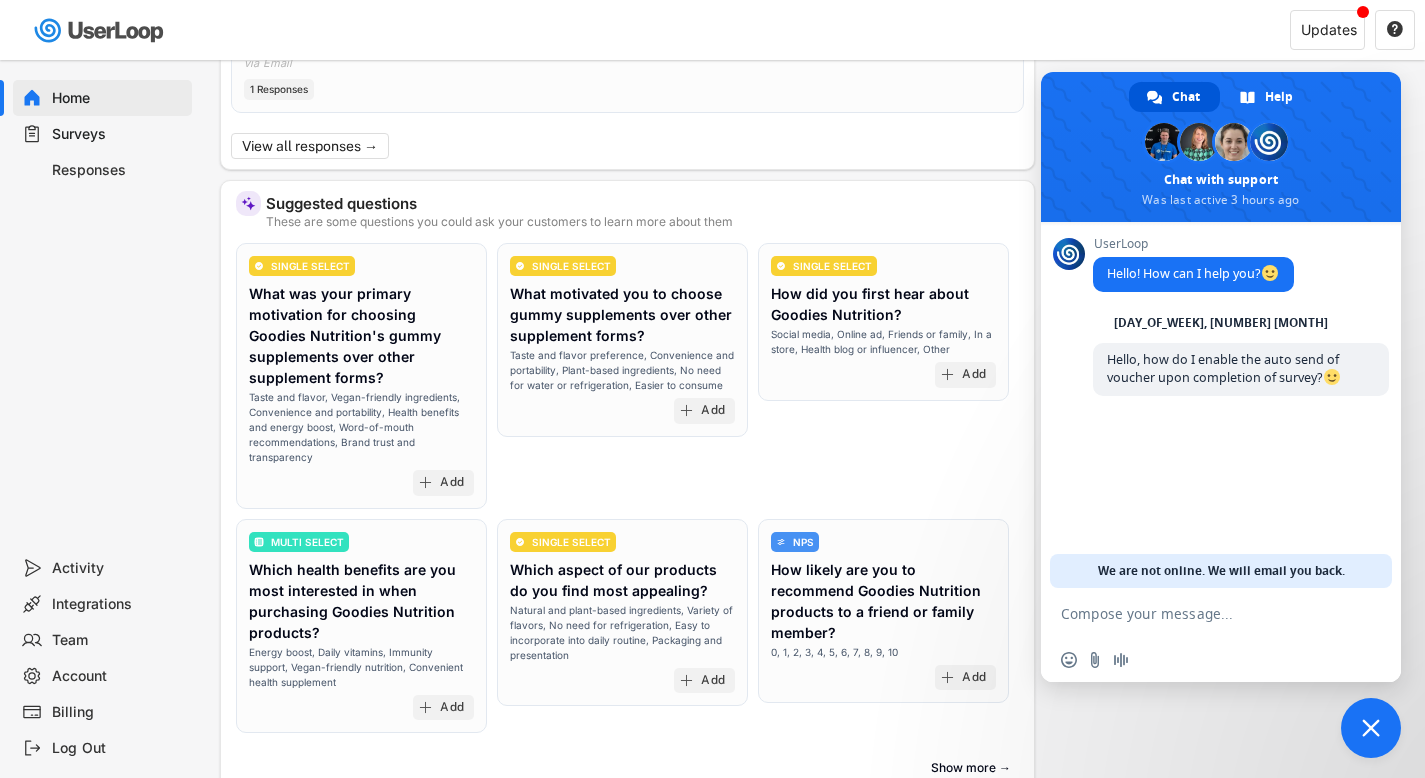 scroll, scrollTop: 560, scrollLeft: 0, axis: vertical 